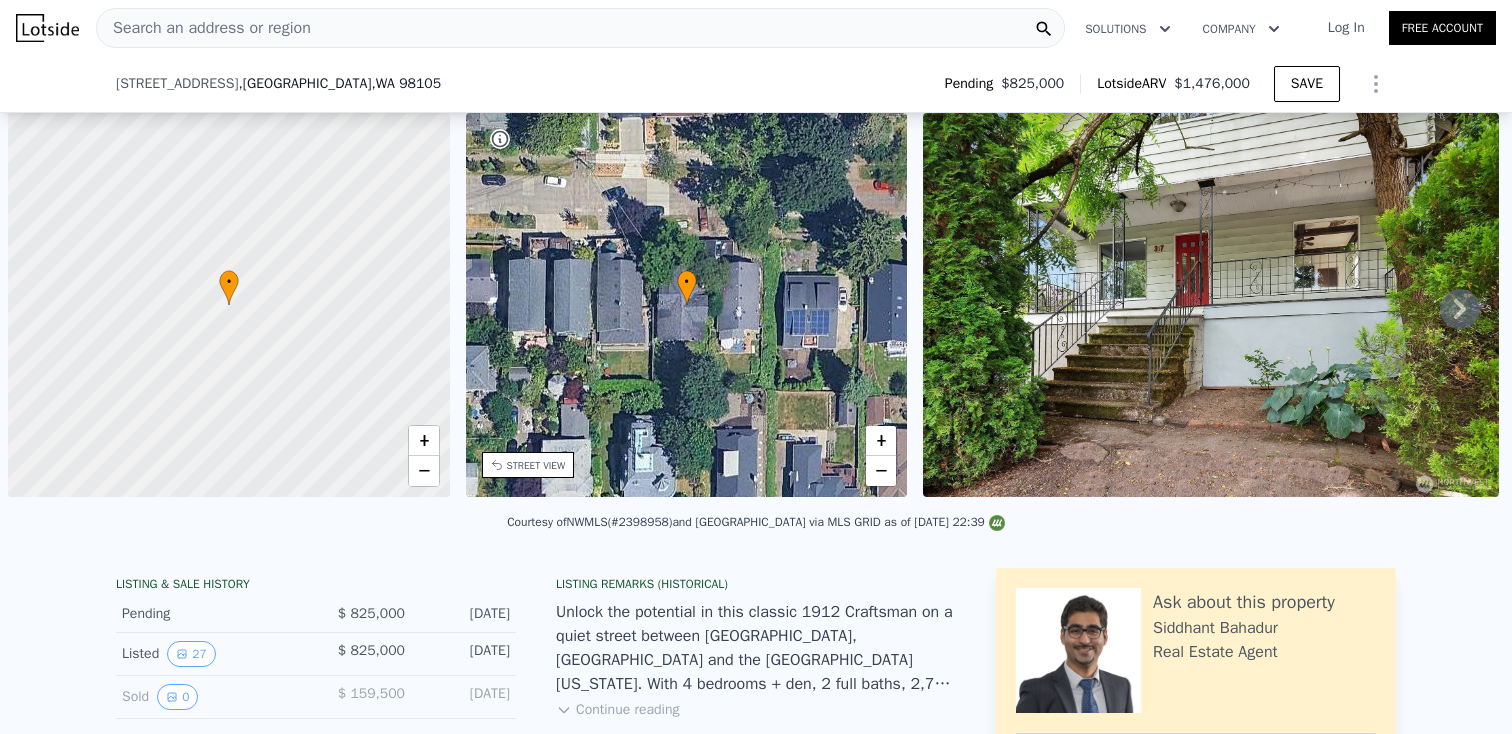 scroll, scrollTop: 0, scrollLeft: 0, axis: both 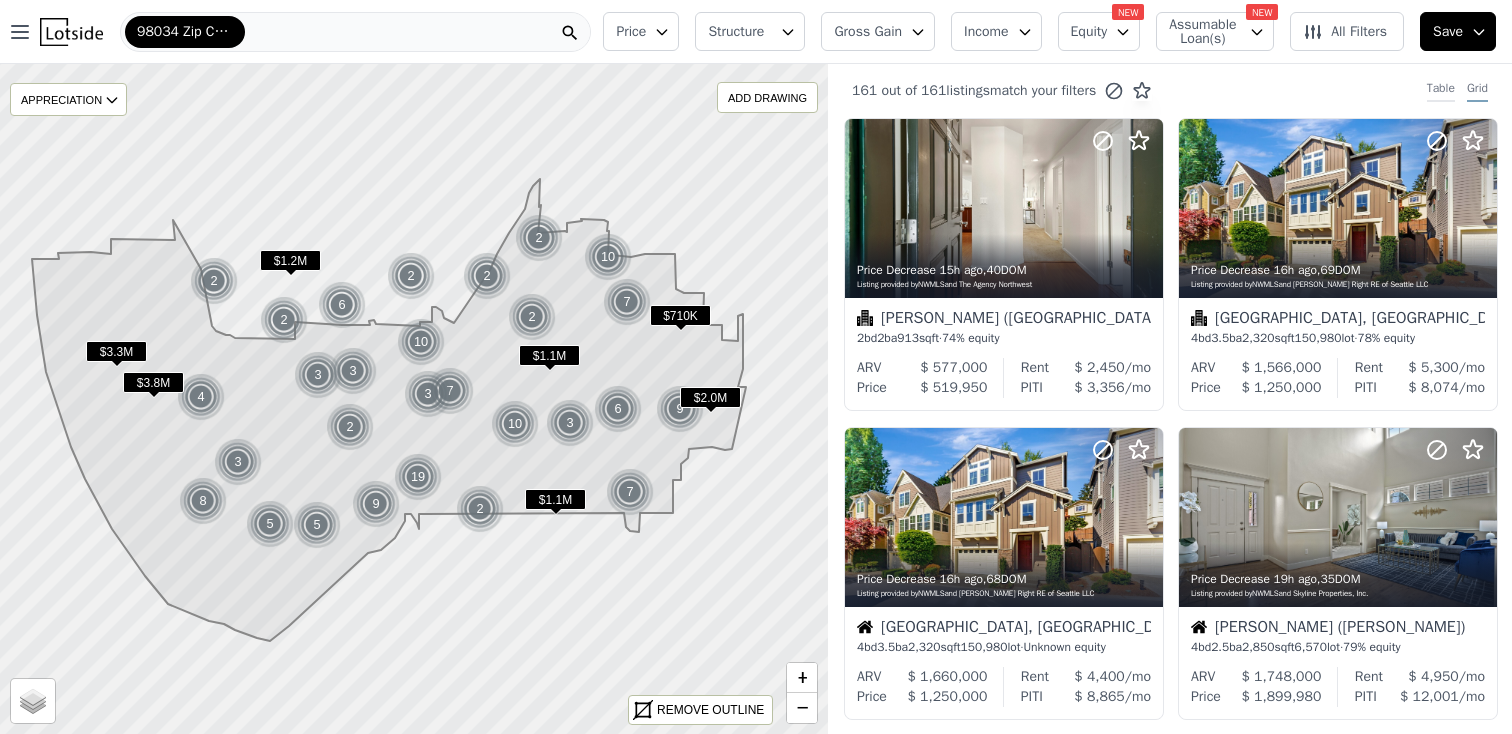 click on "Table" at bounding box center (1441, 91) 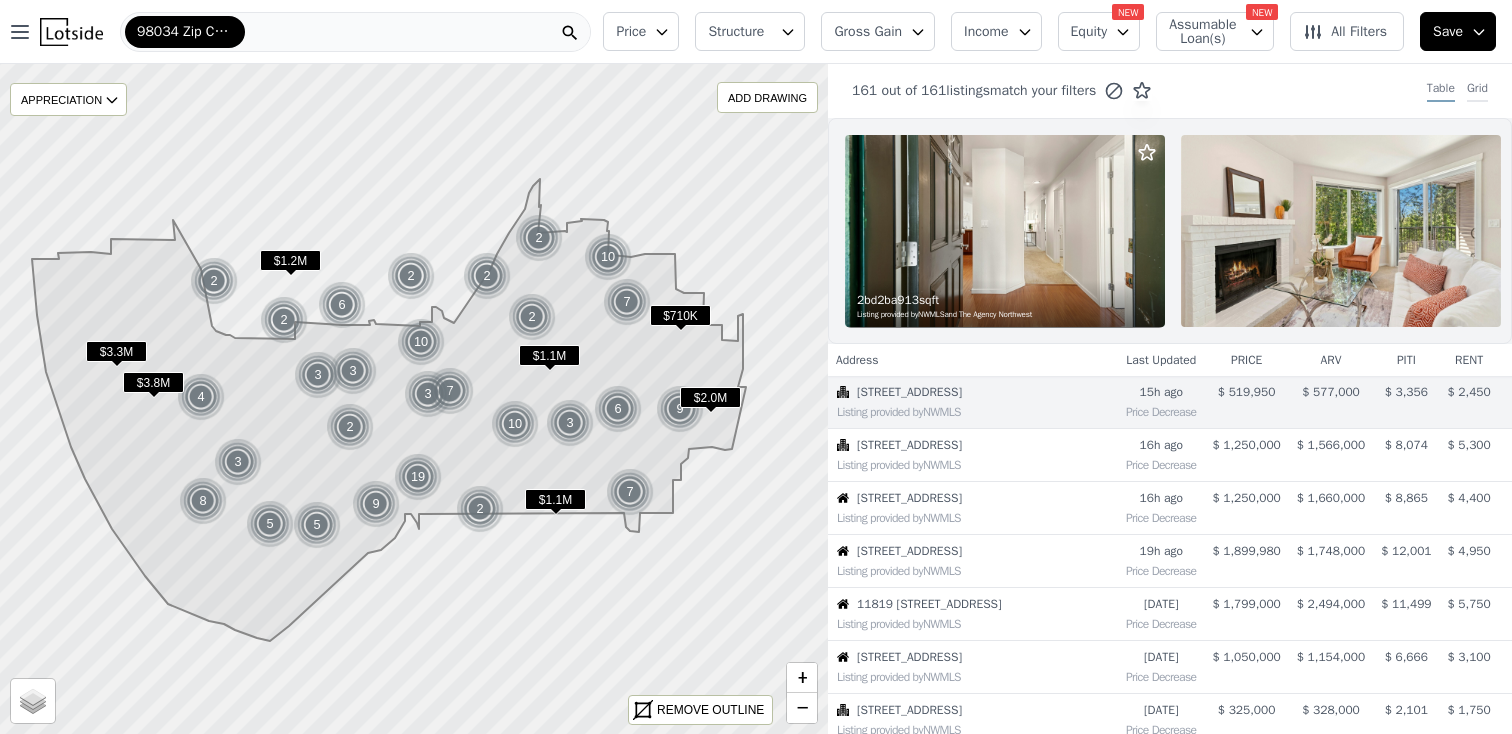 click on "Grid" at bounding box center [1477, 91] 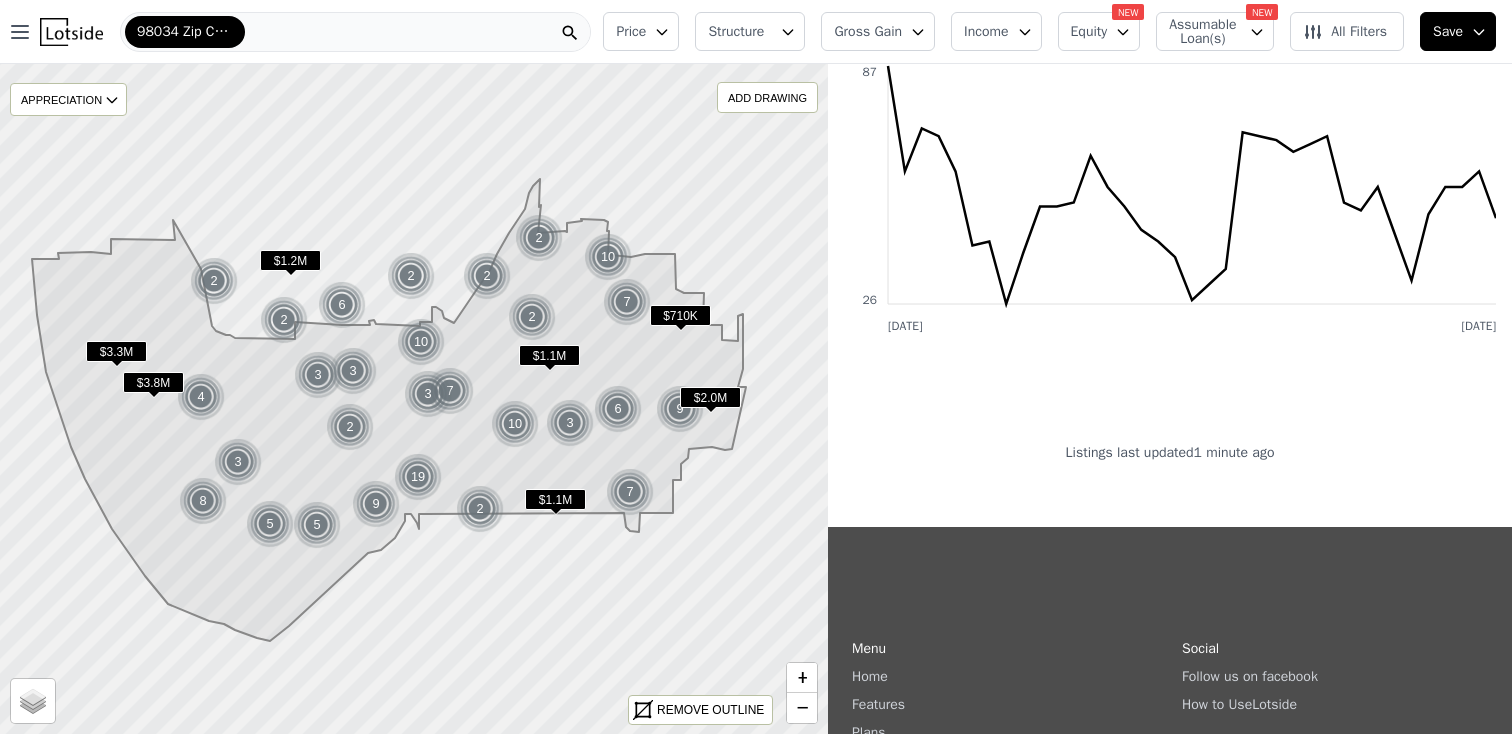 scroll, scrollTop: 3416, scrollLeft: 0, axis: vertical 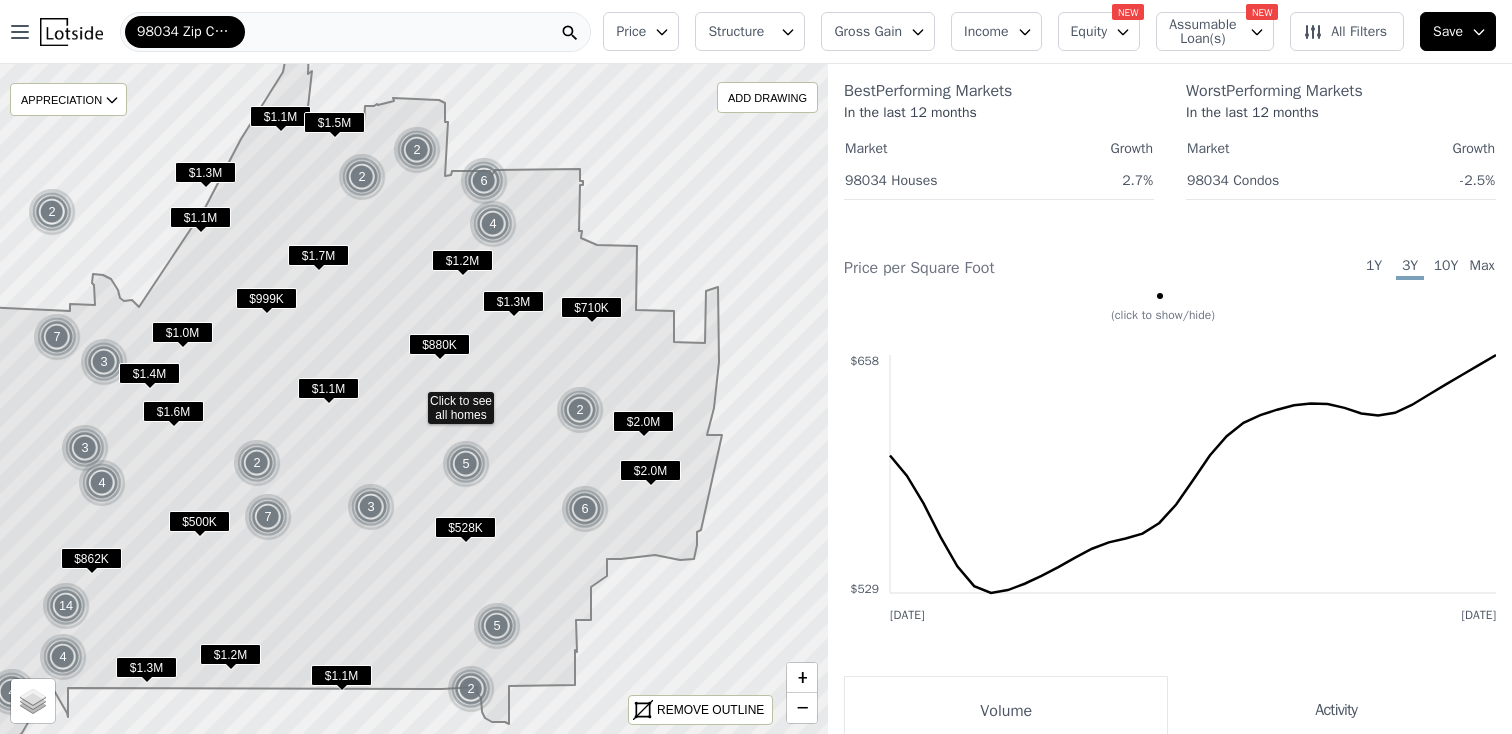 click on "1Y" at bounding box center [1374, 268] 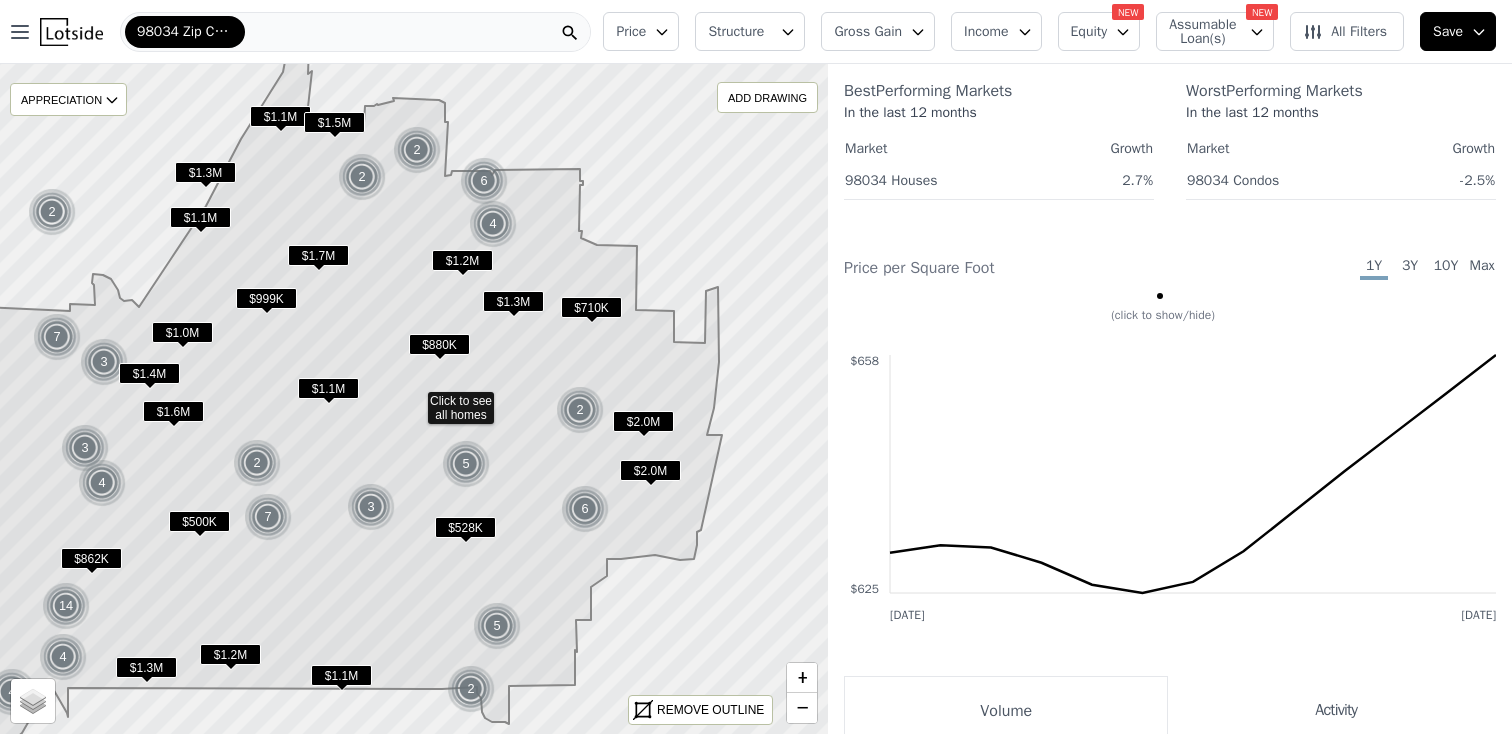 click on "3Y" at bounding box center (1410, 268) 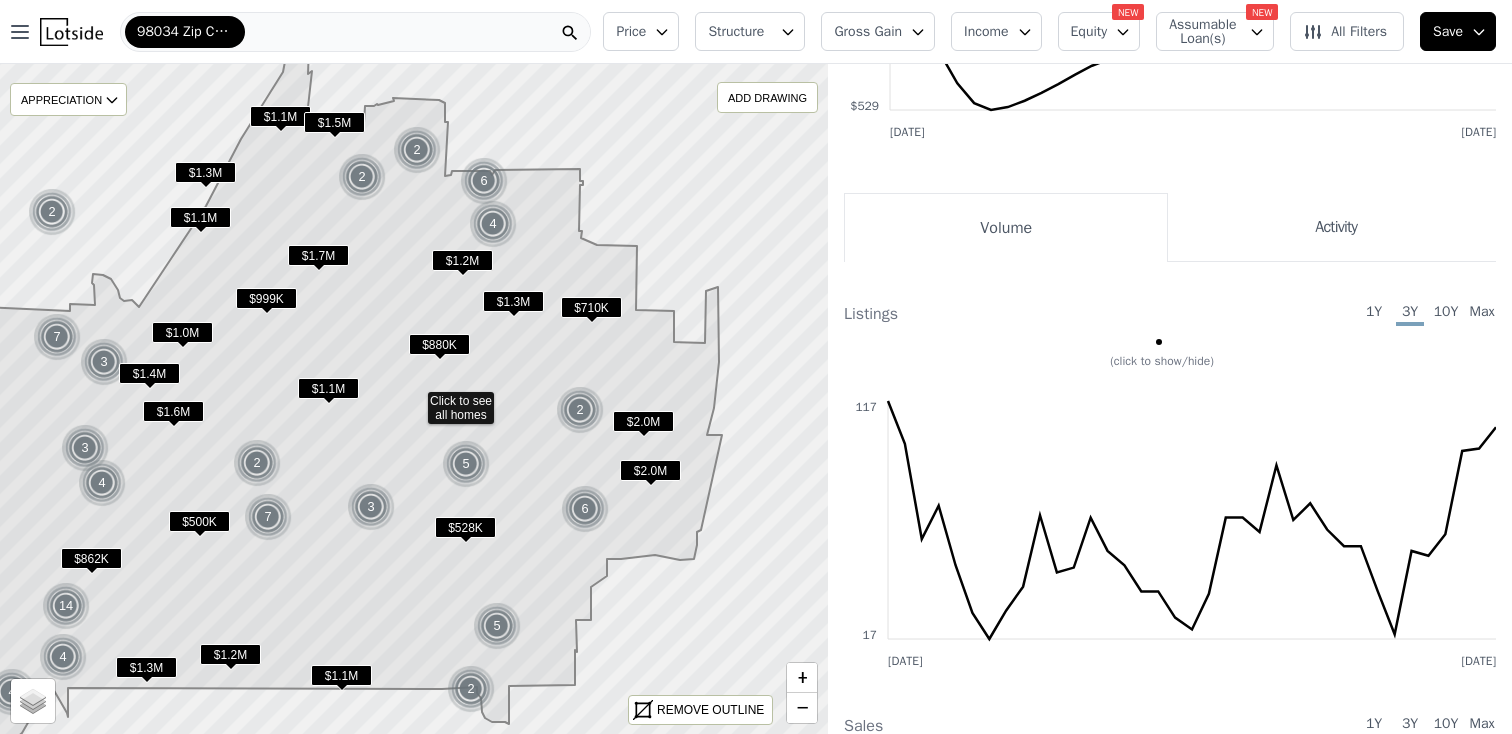 scroll, scrollTop: 2586, scrollLeft: 0, axis: vertical 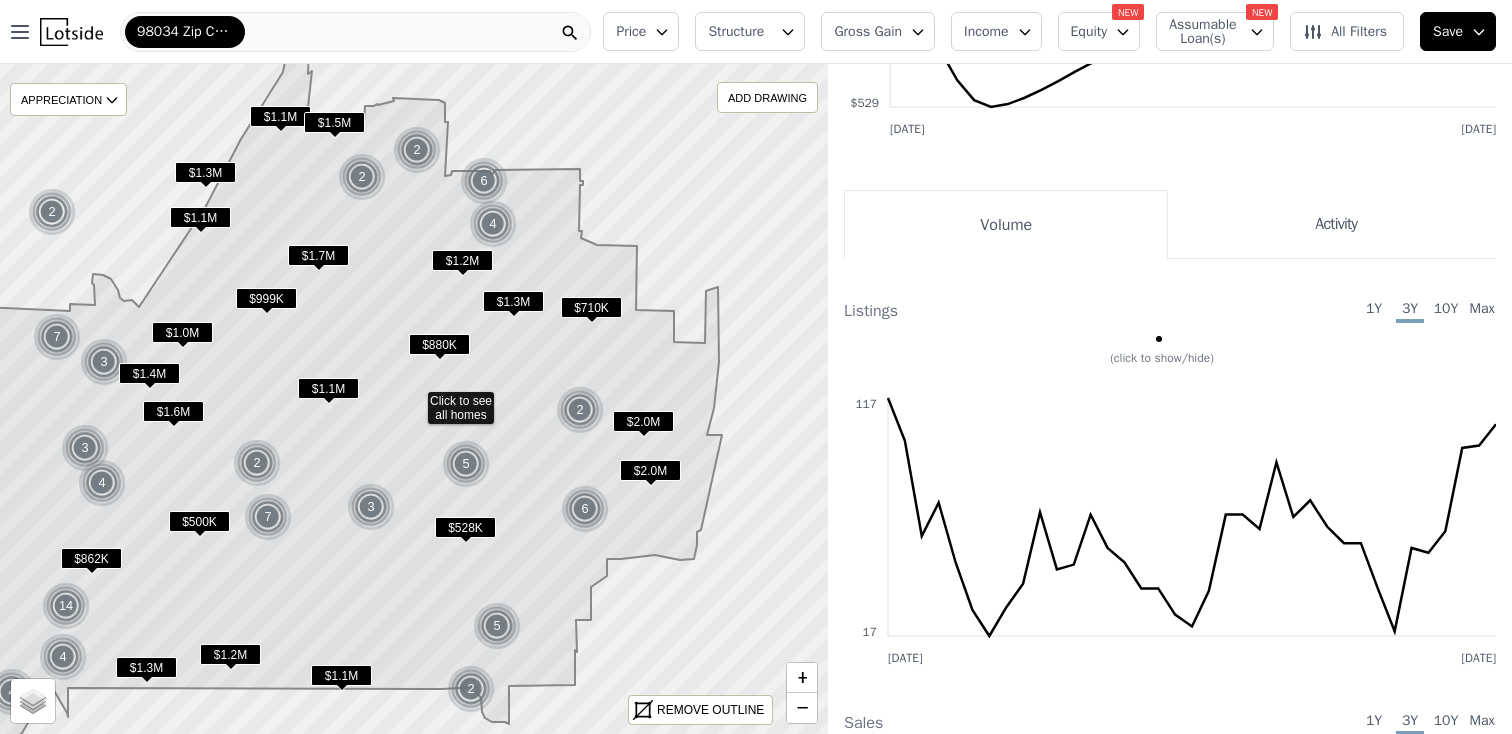click on "Activity" at bounding box center [1332, 224] 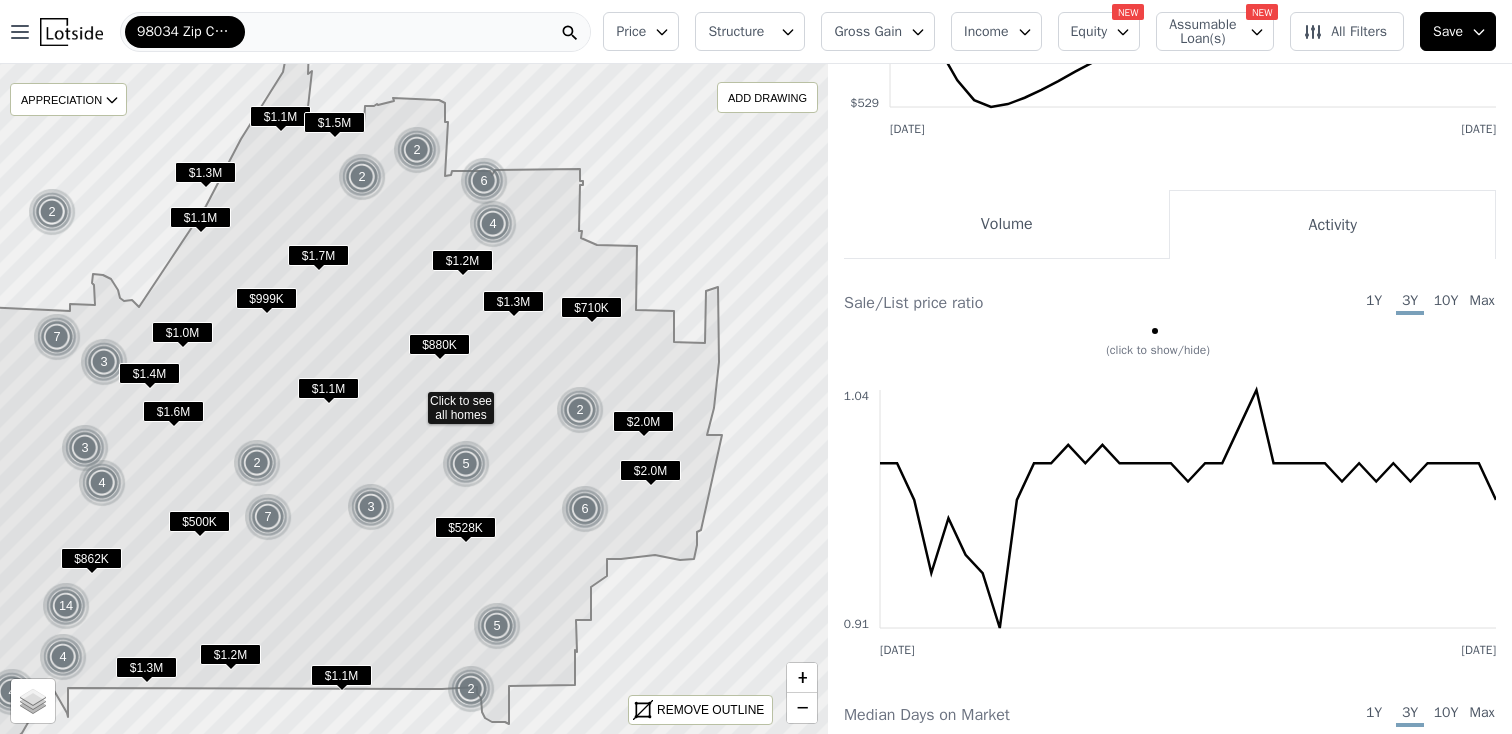 click on "Volume" at bounding box center [1006, 224] 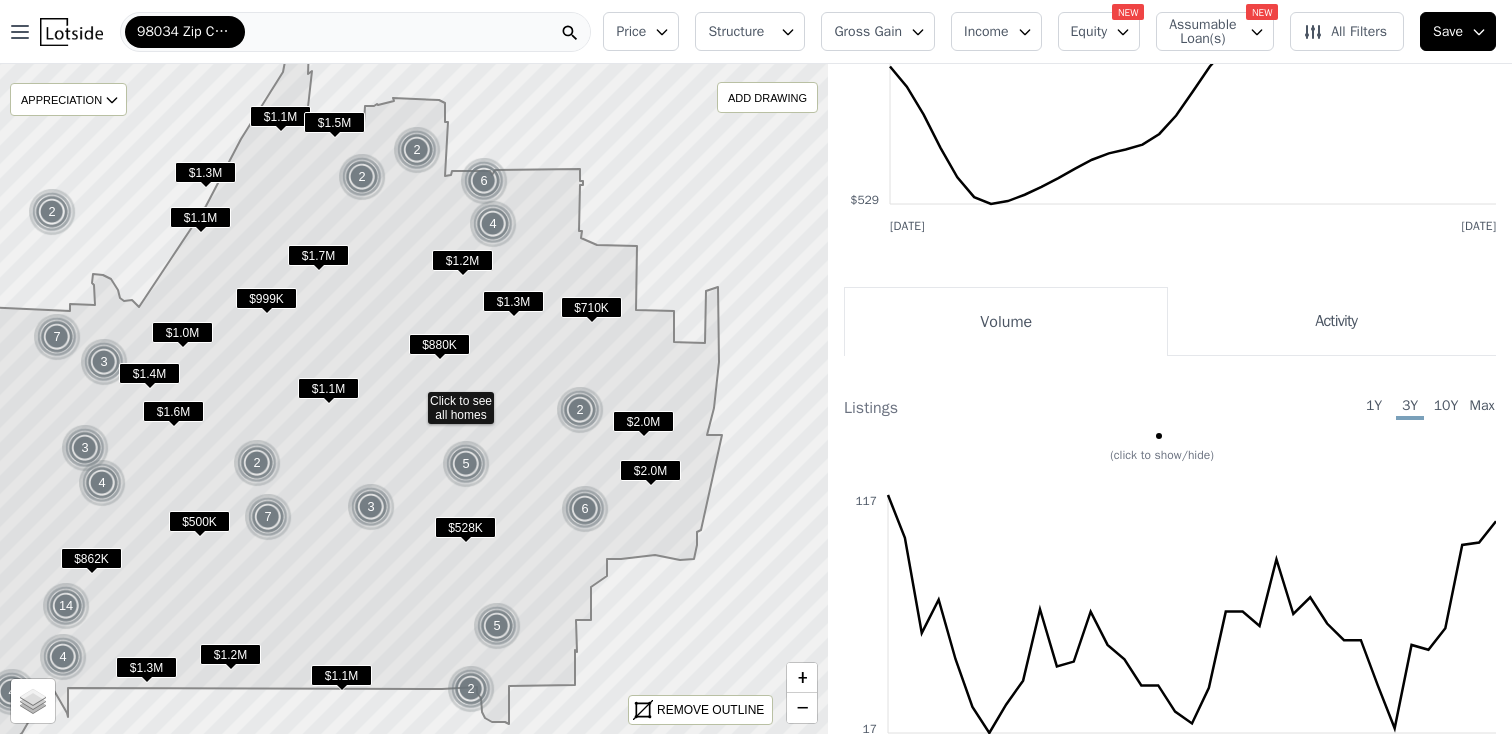 scroll, scrollTop: 2461, scrollLeft: 0, axis: vertical 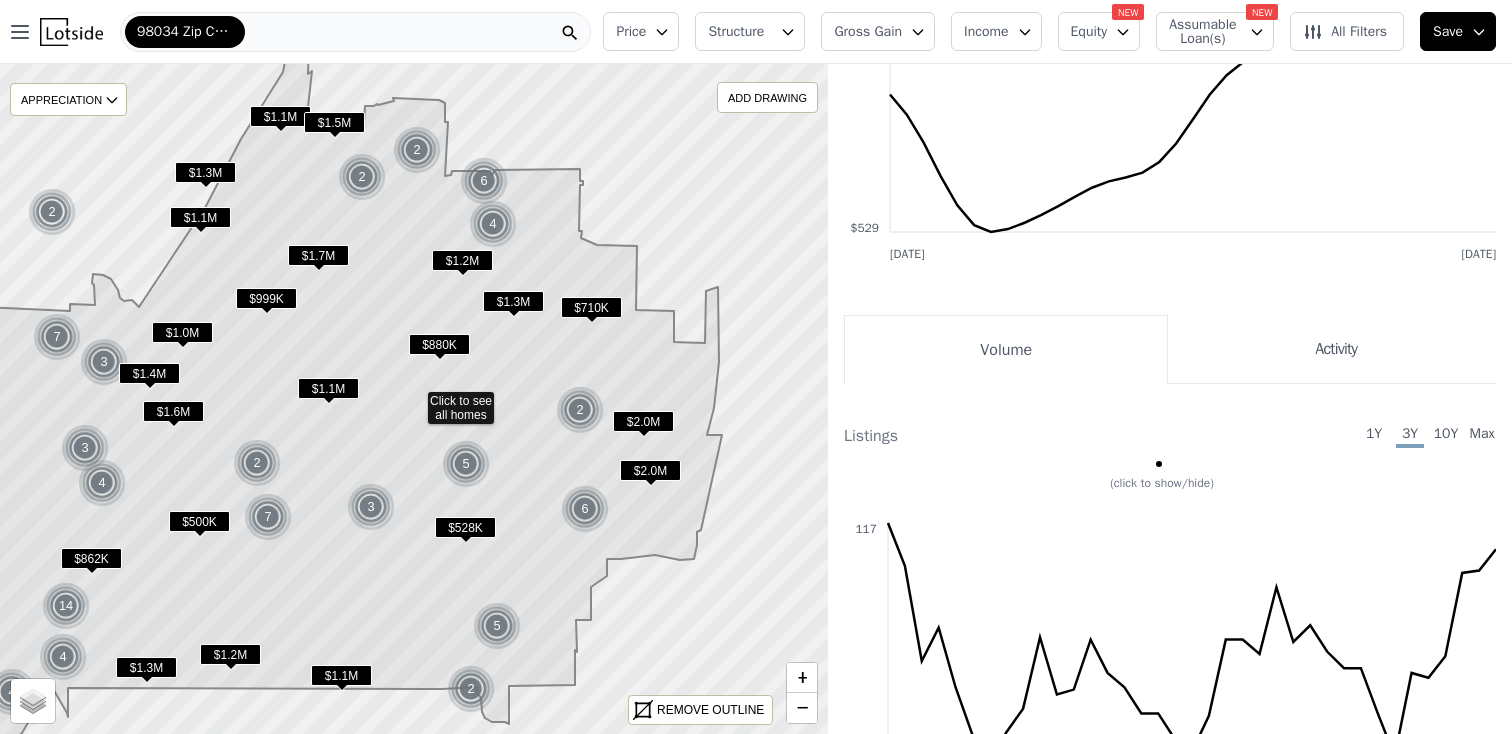 click on "Activity" at bounding box center [1332, 349] 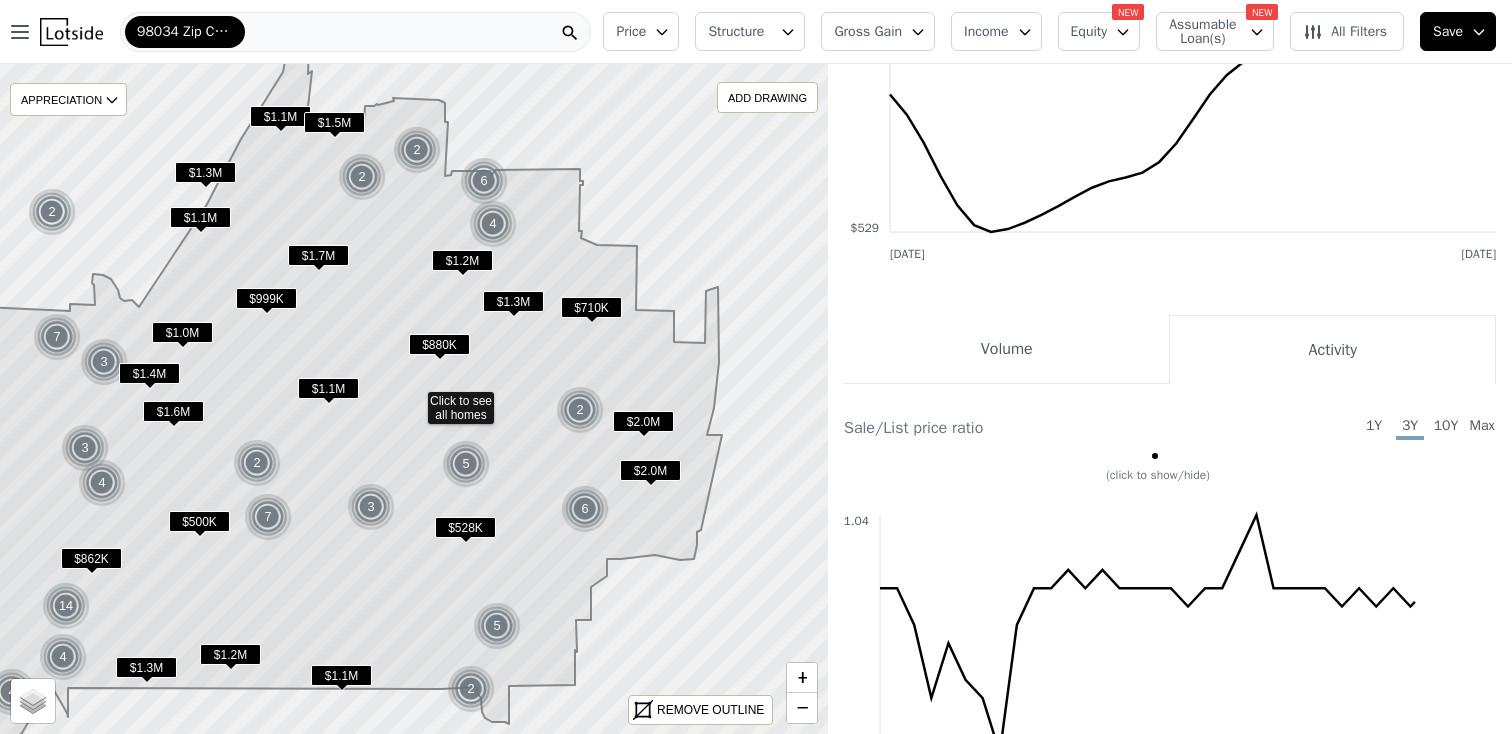 click on "Volume" at bounding box center (1006, 349) 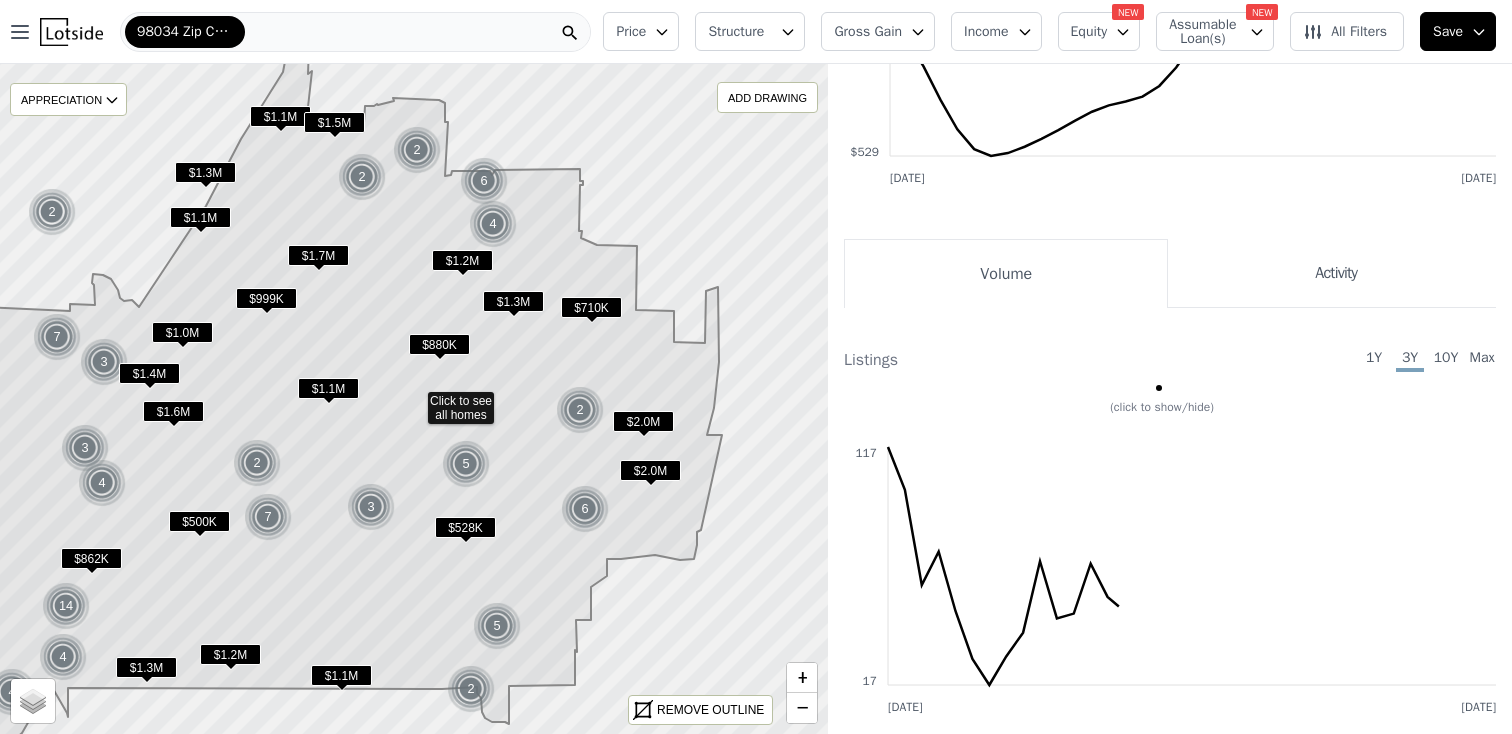 scroll, scrollTop: 2573, scrollLeft: 0, axis: vertical 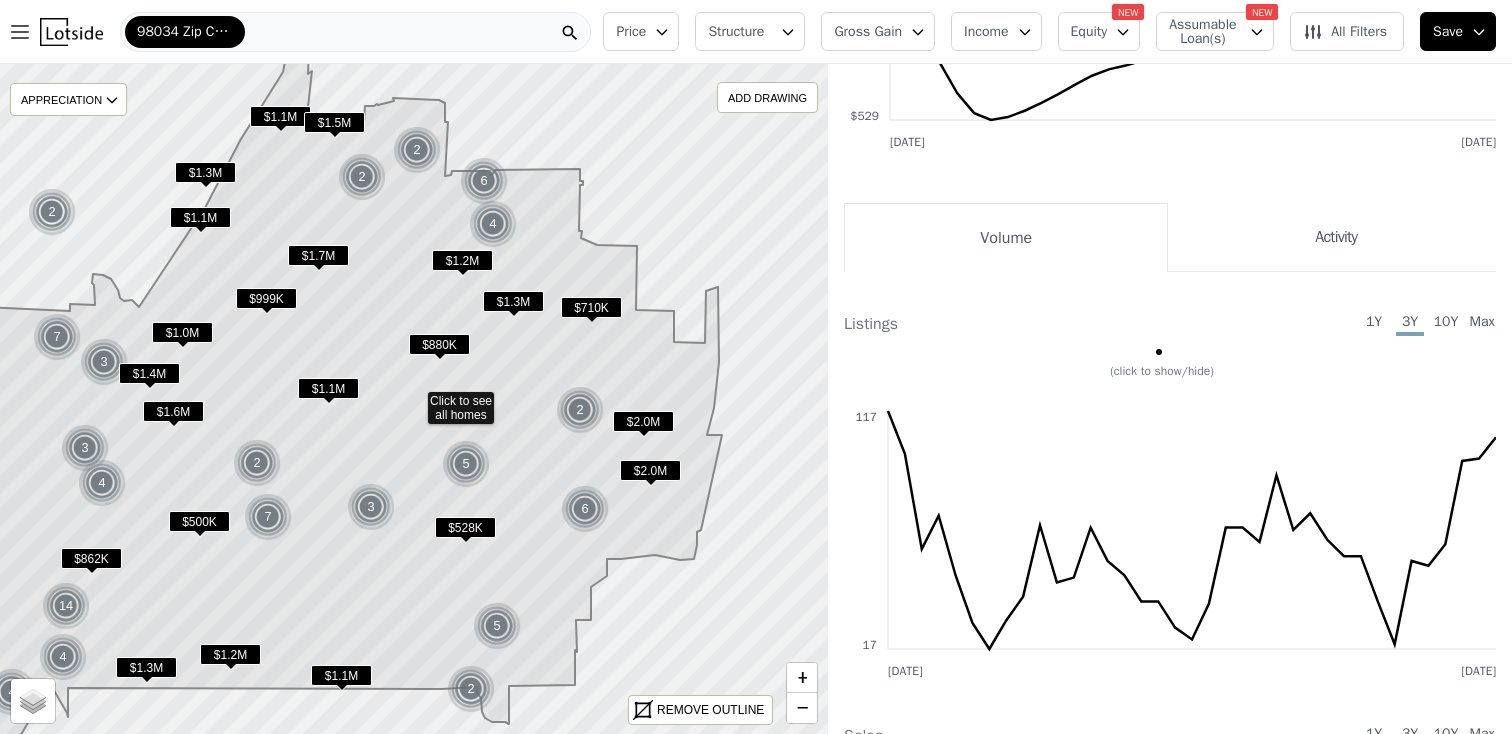click on "Activity" at bounding box center [1332, 237] 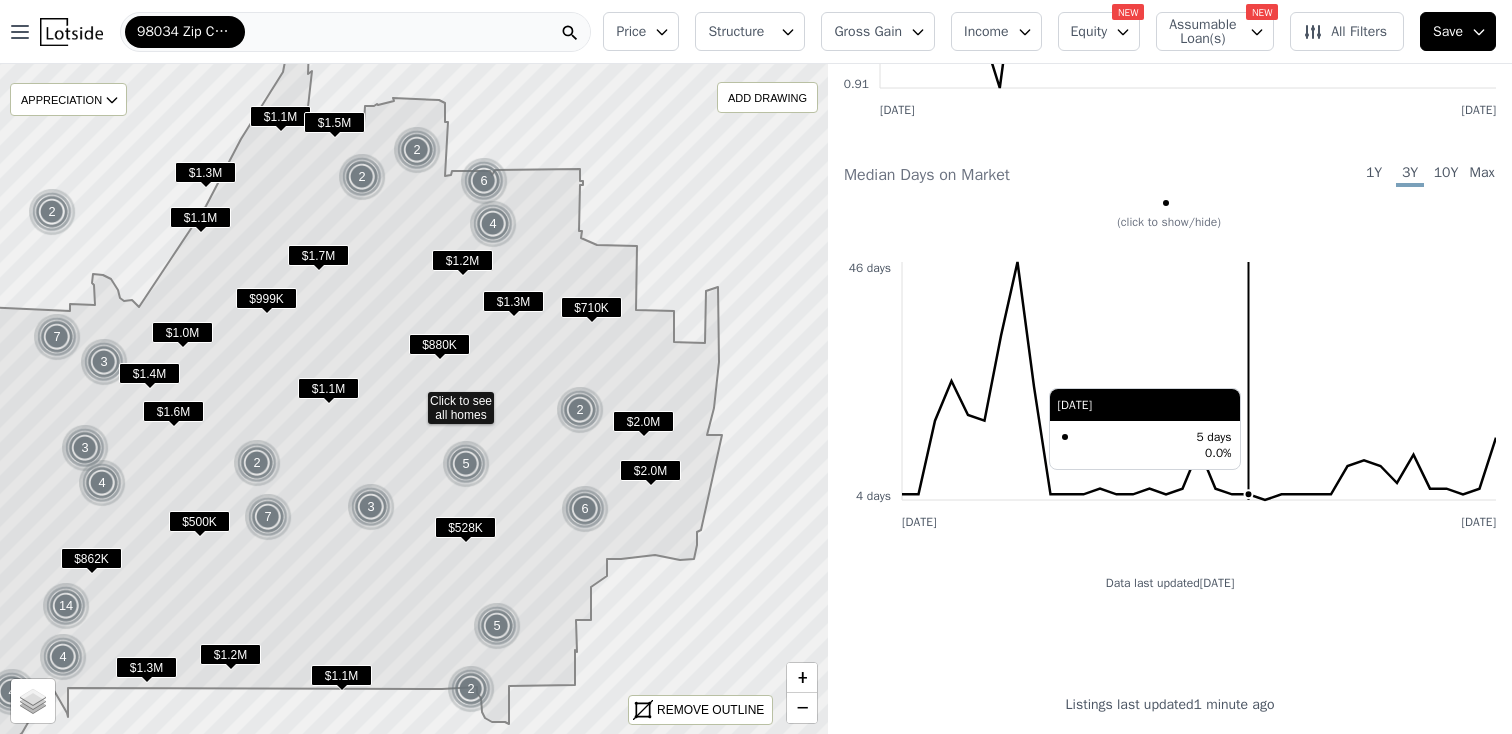 scroll, scrollTop: 3118, scrollLeft: 0, axis: vertical 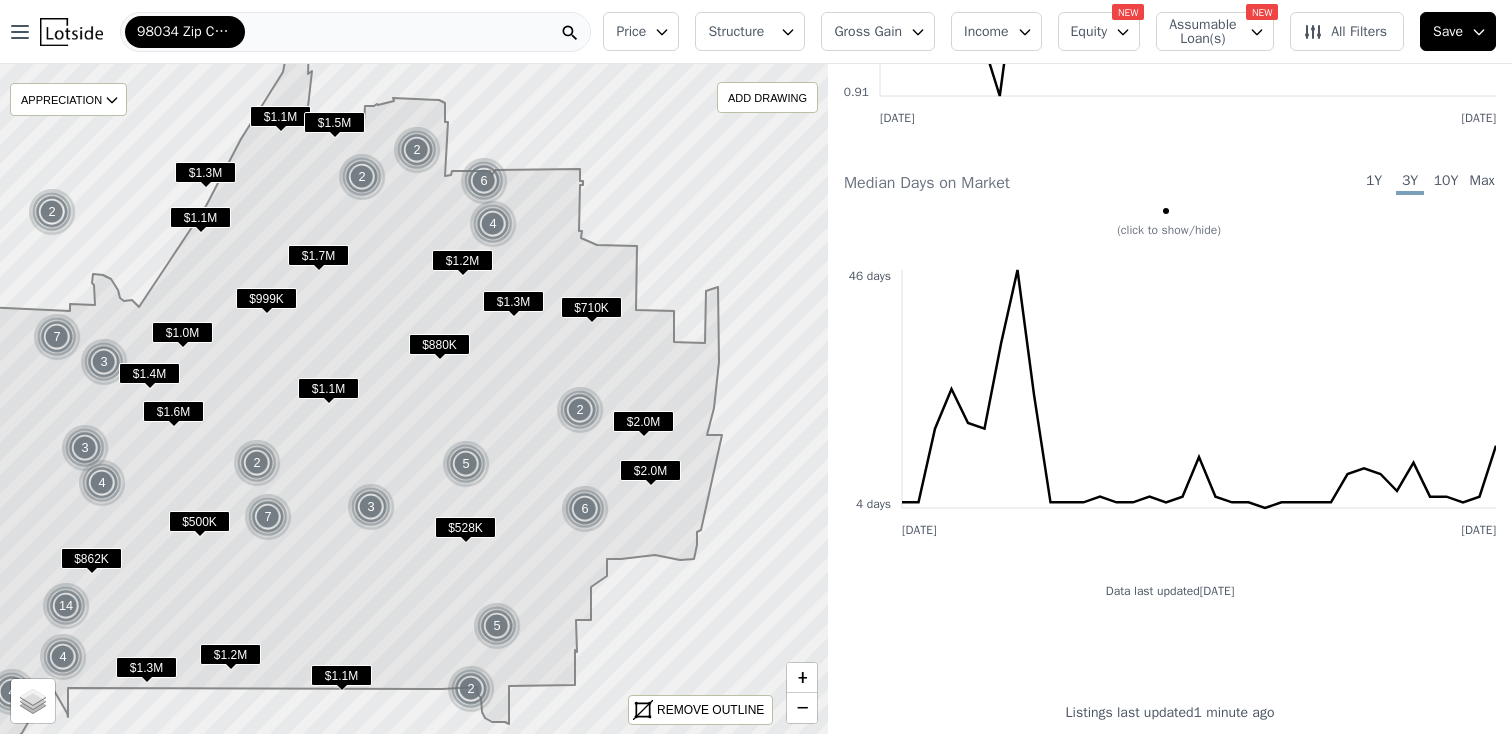 click on "98034 Zip Code" at bounding box center [355, 32] 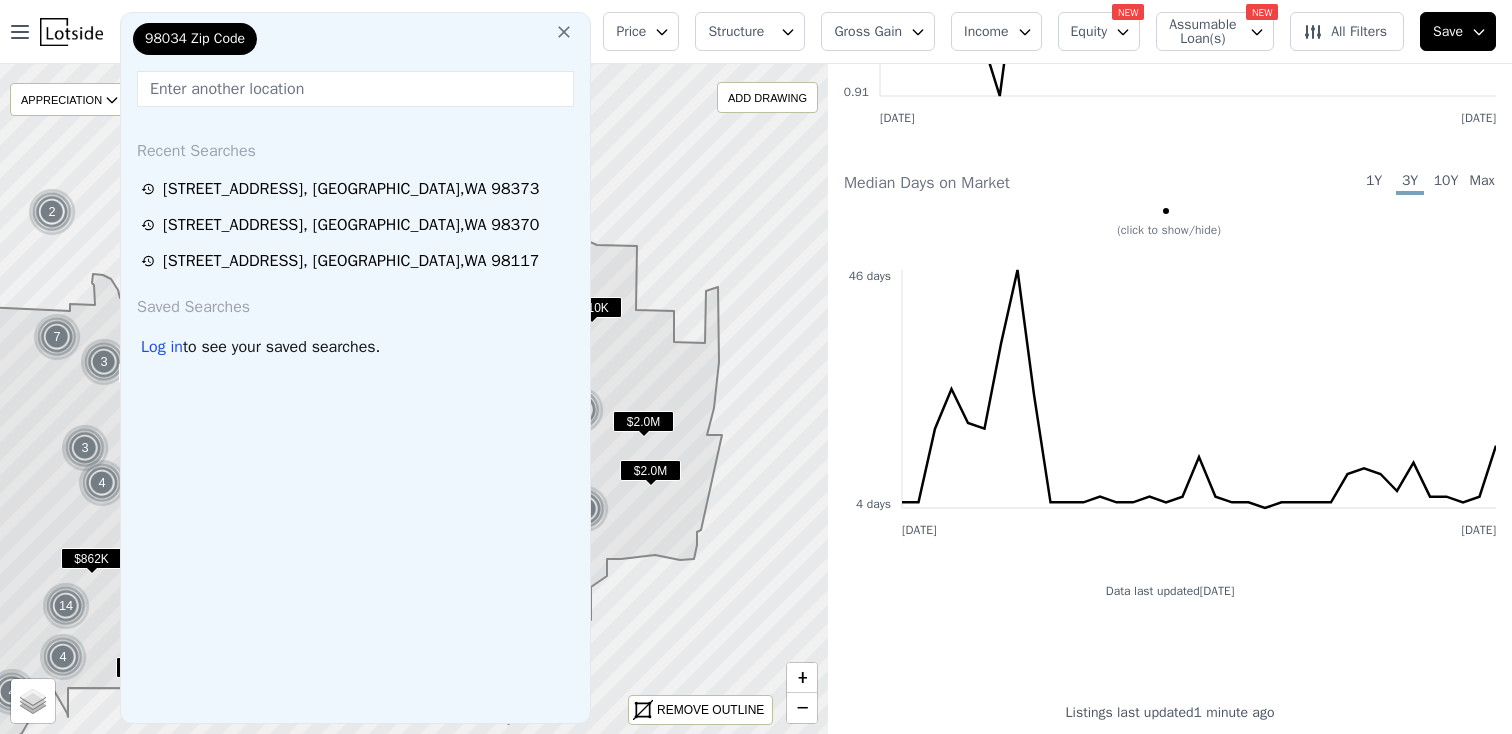 click 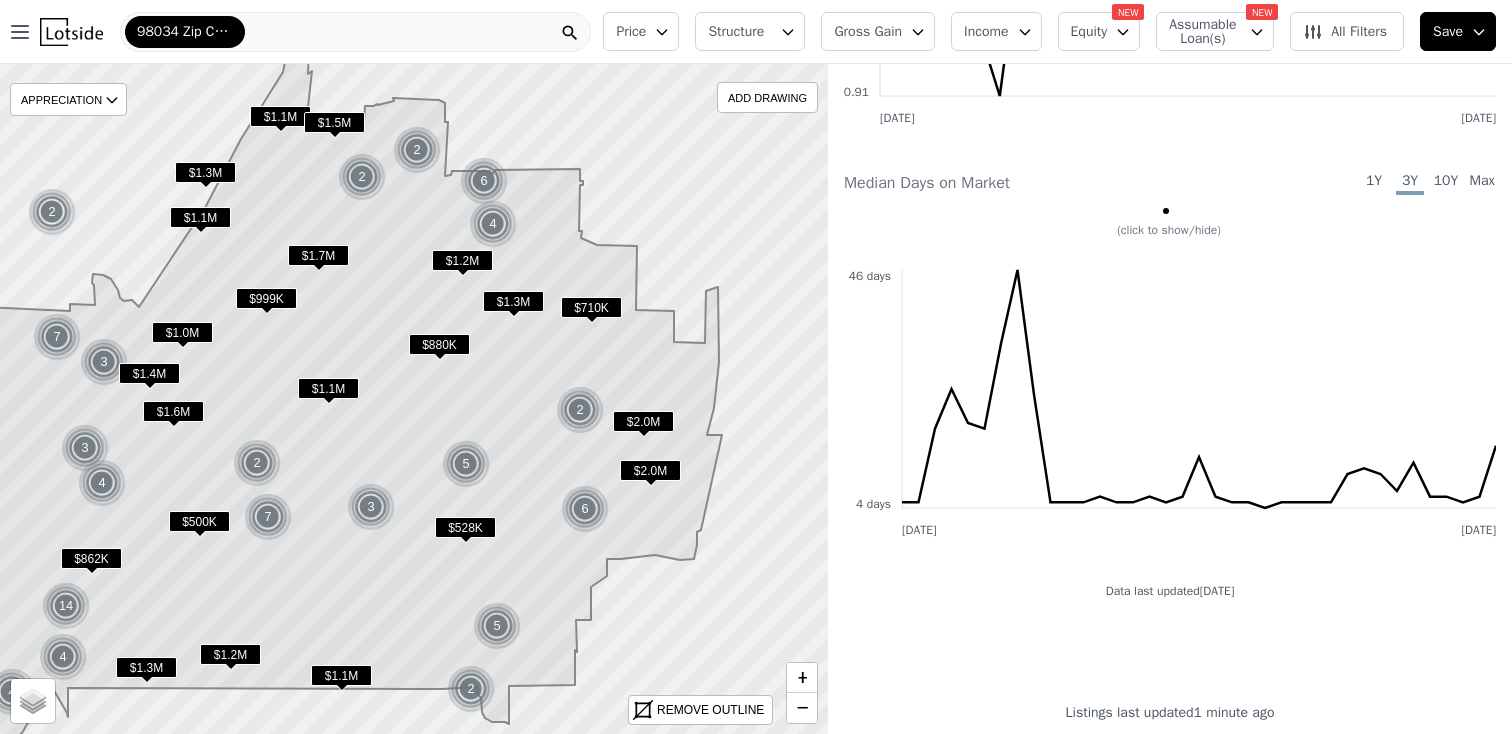 click on "98034 Zip Code" at bounding box center (185, 32) 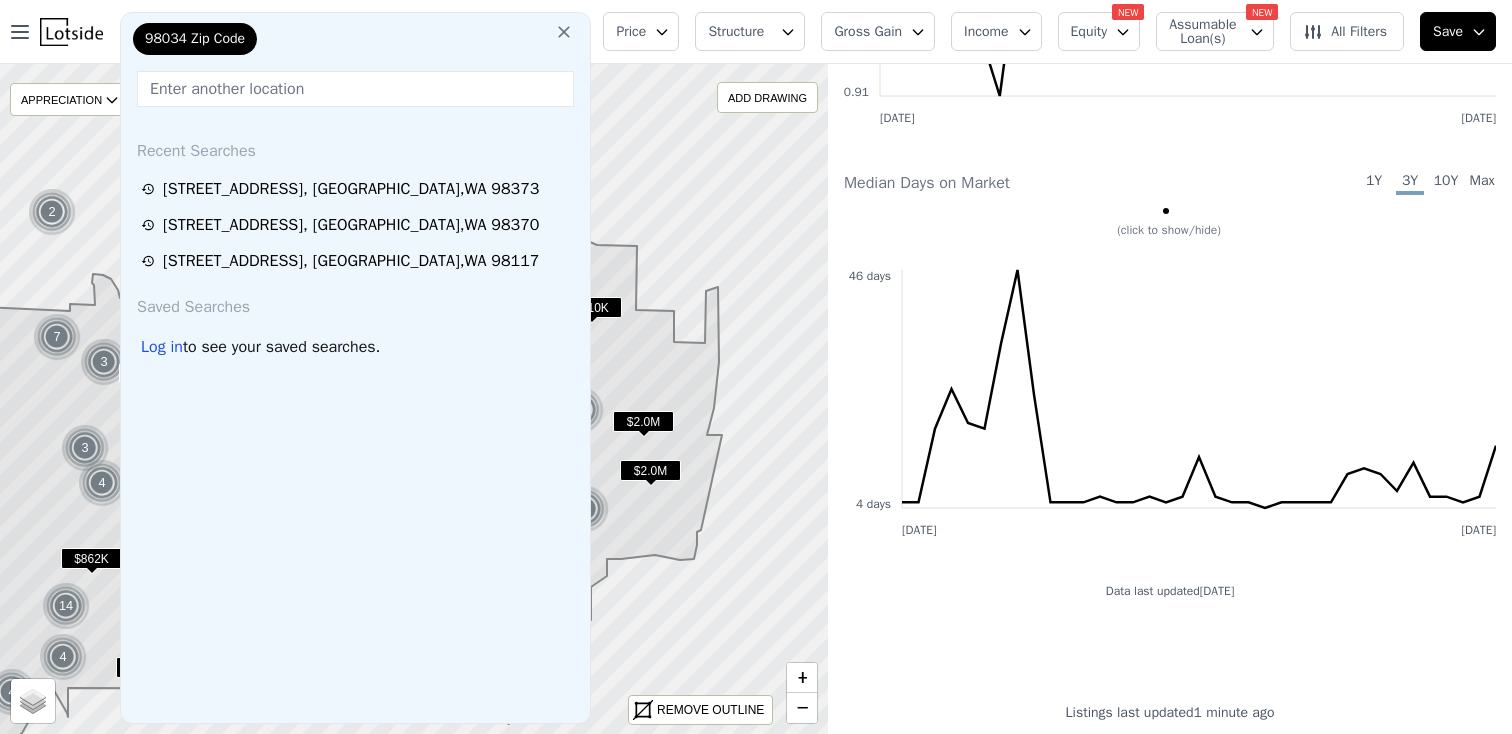 click 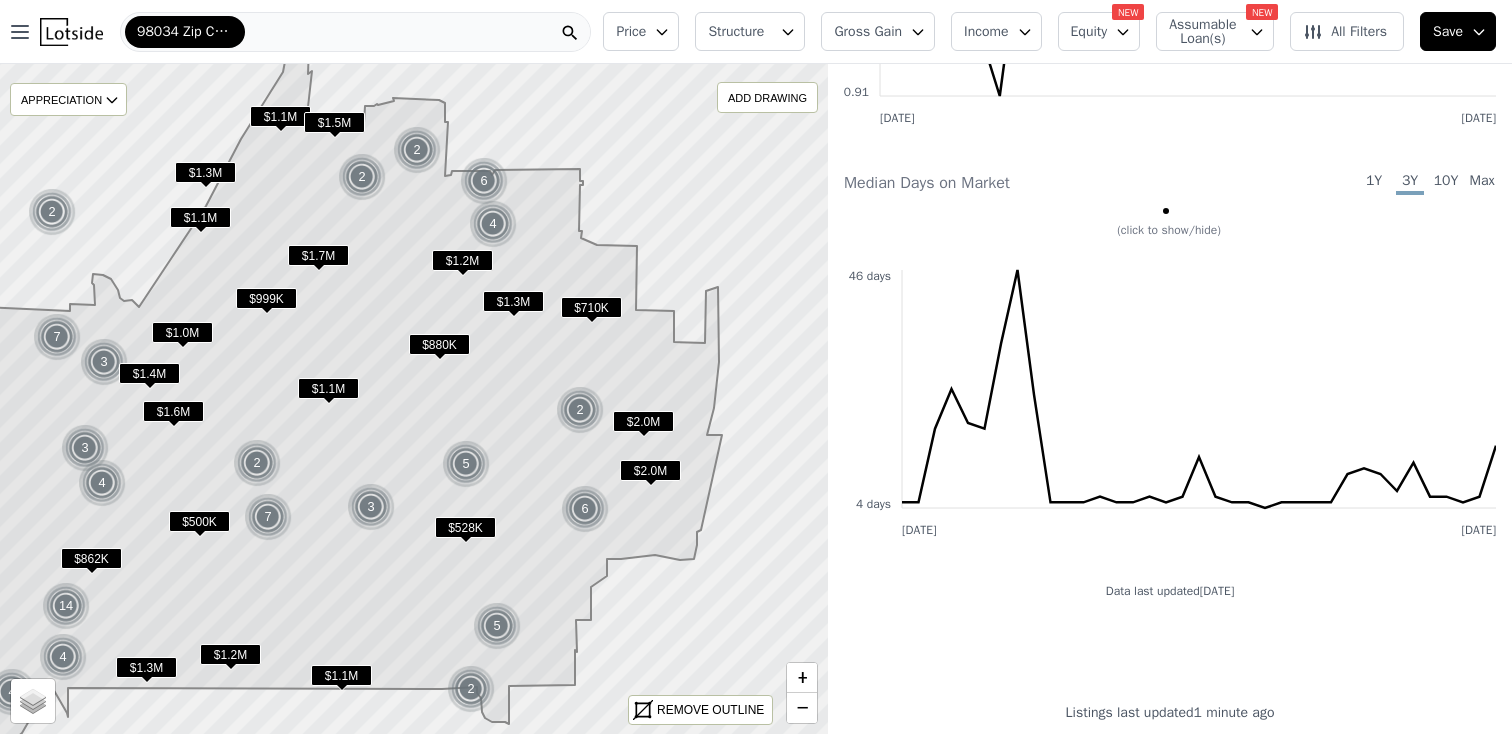 click on "98034 Zip Code" at bounding box center [355, 32] 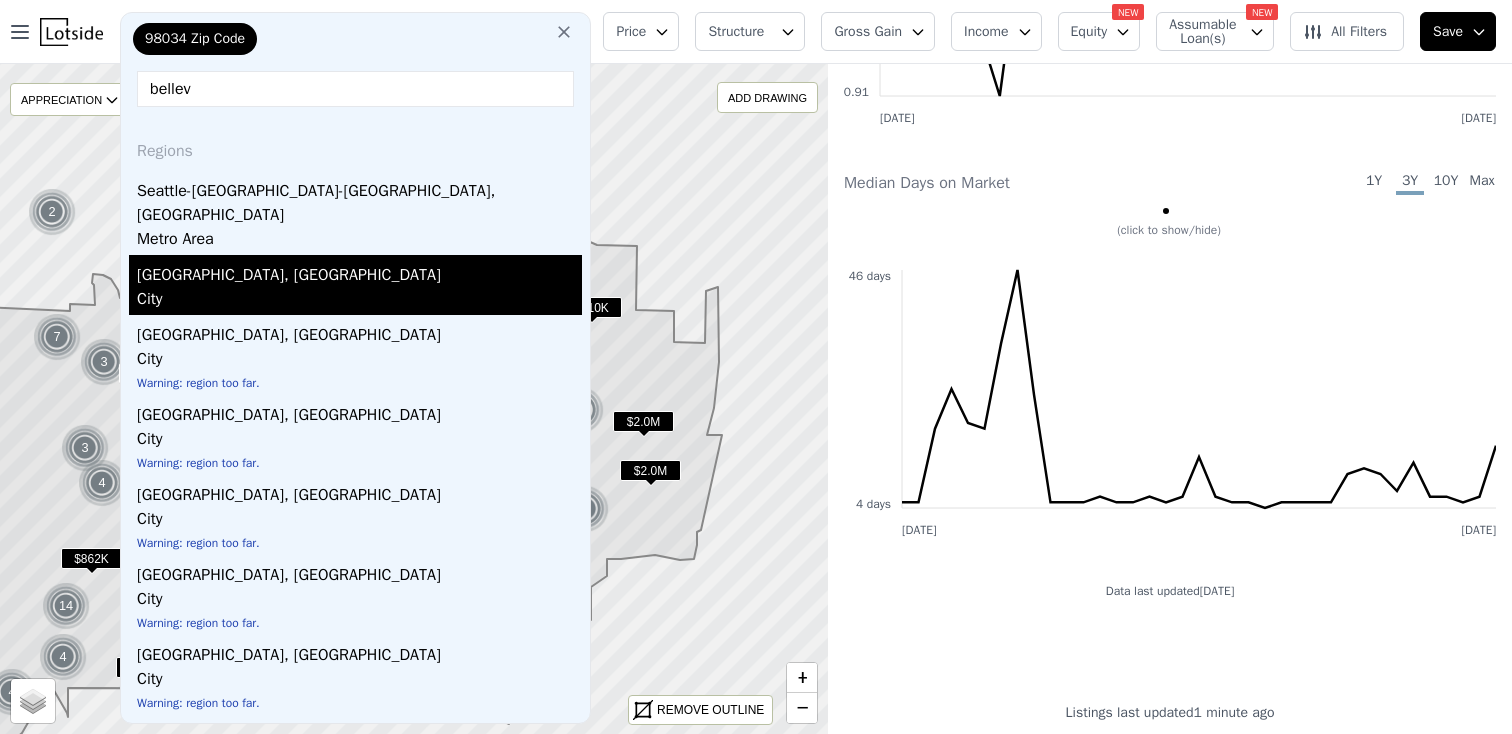 type on "bellev" 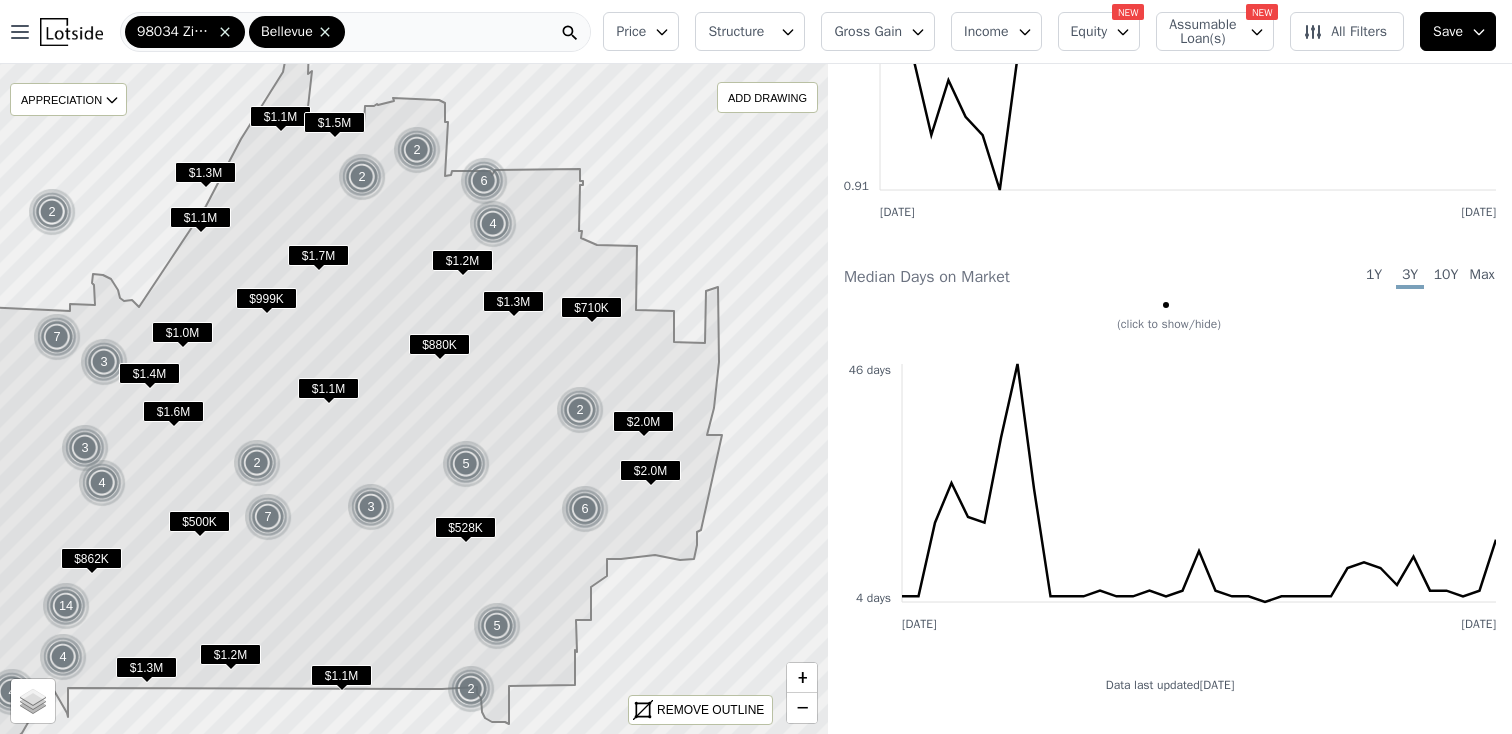 scroll, scrollTop: 3192, scrollLeft: 0, axis: vertical 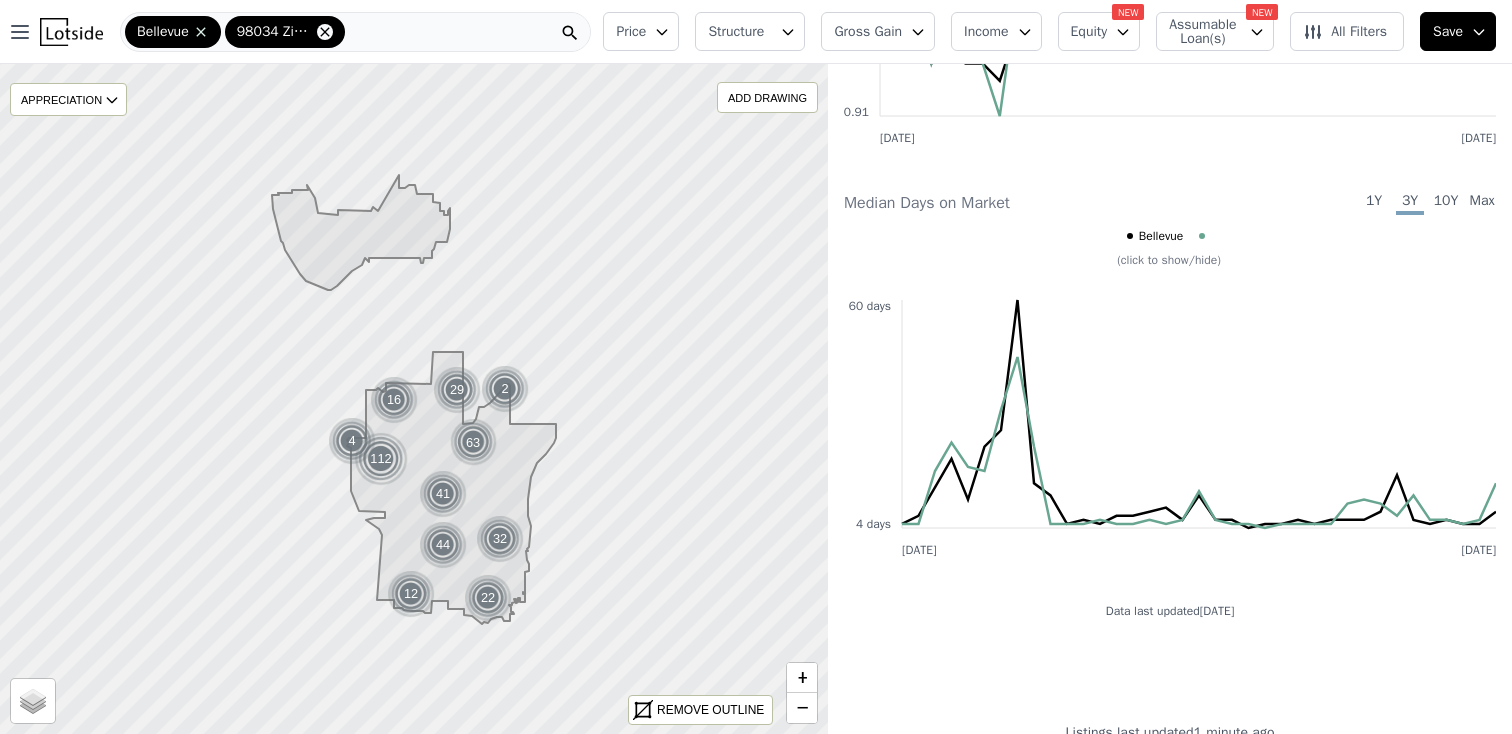 click 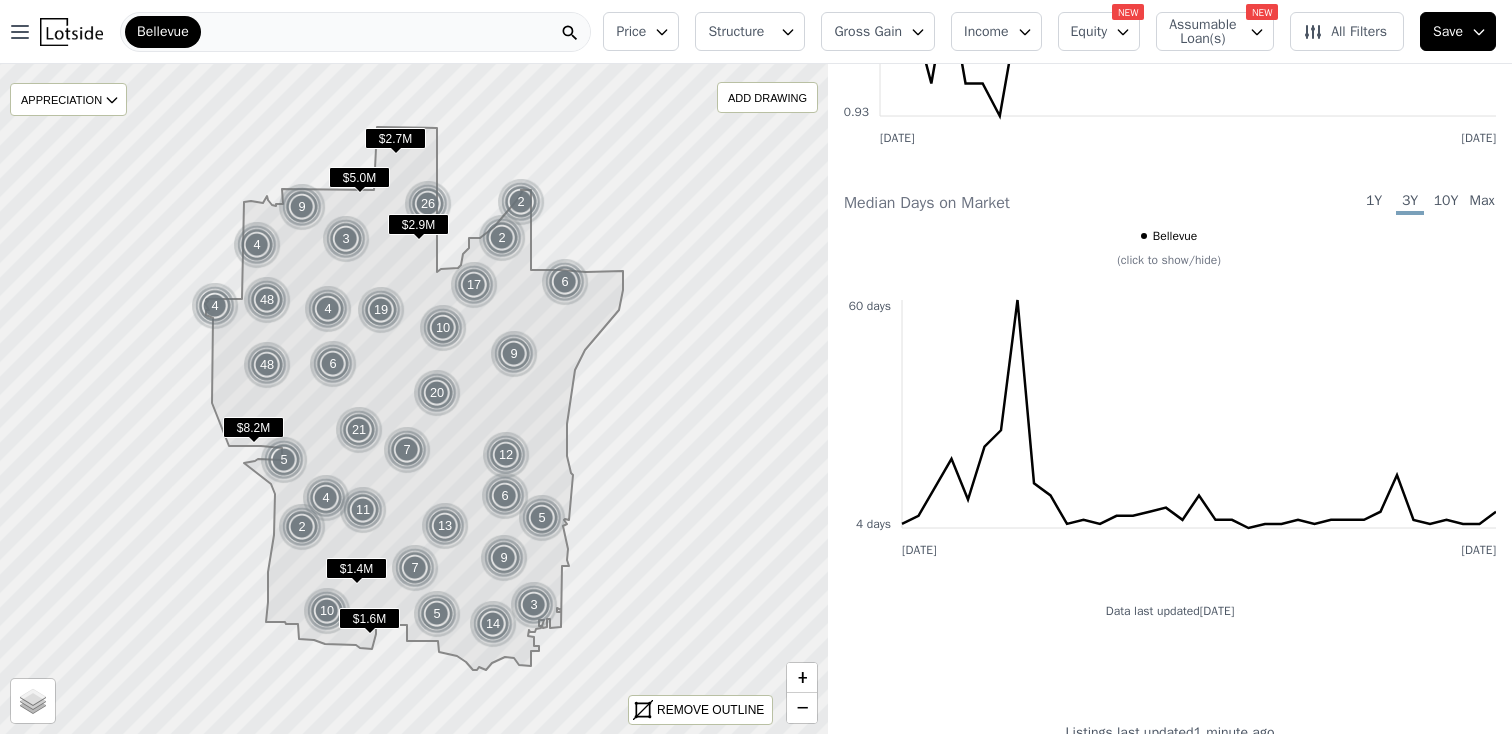 click on "Bellevue" at bounding box center [355, 32] 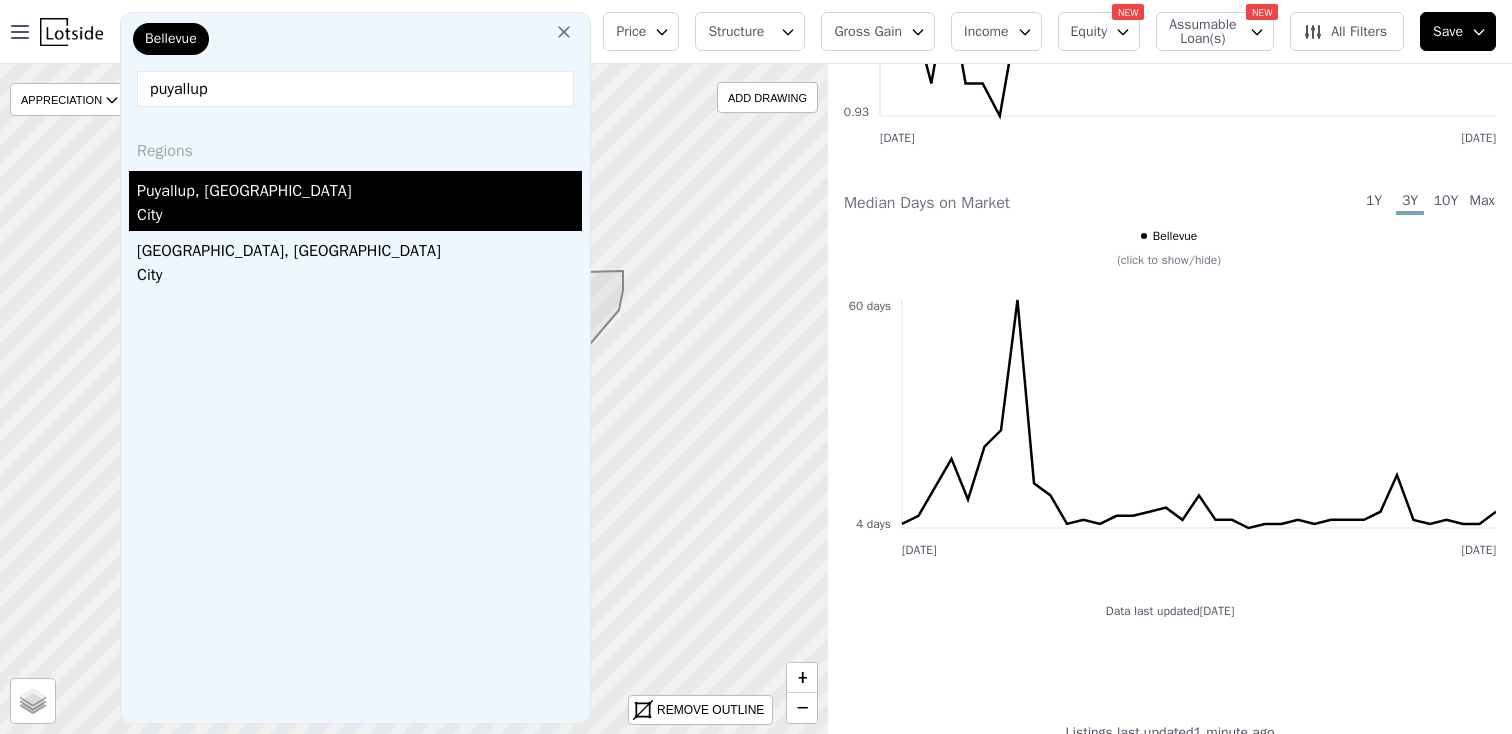 type on "puyallup" 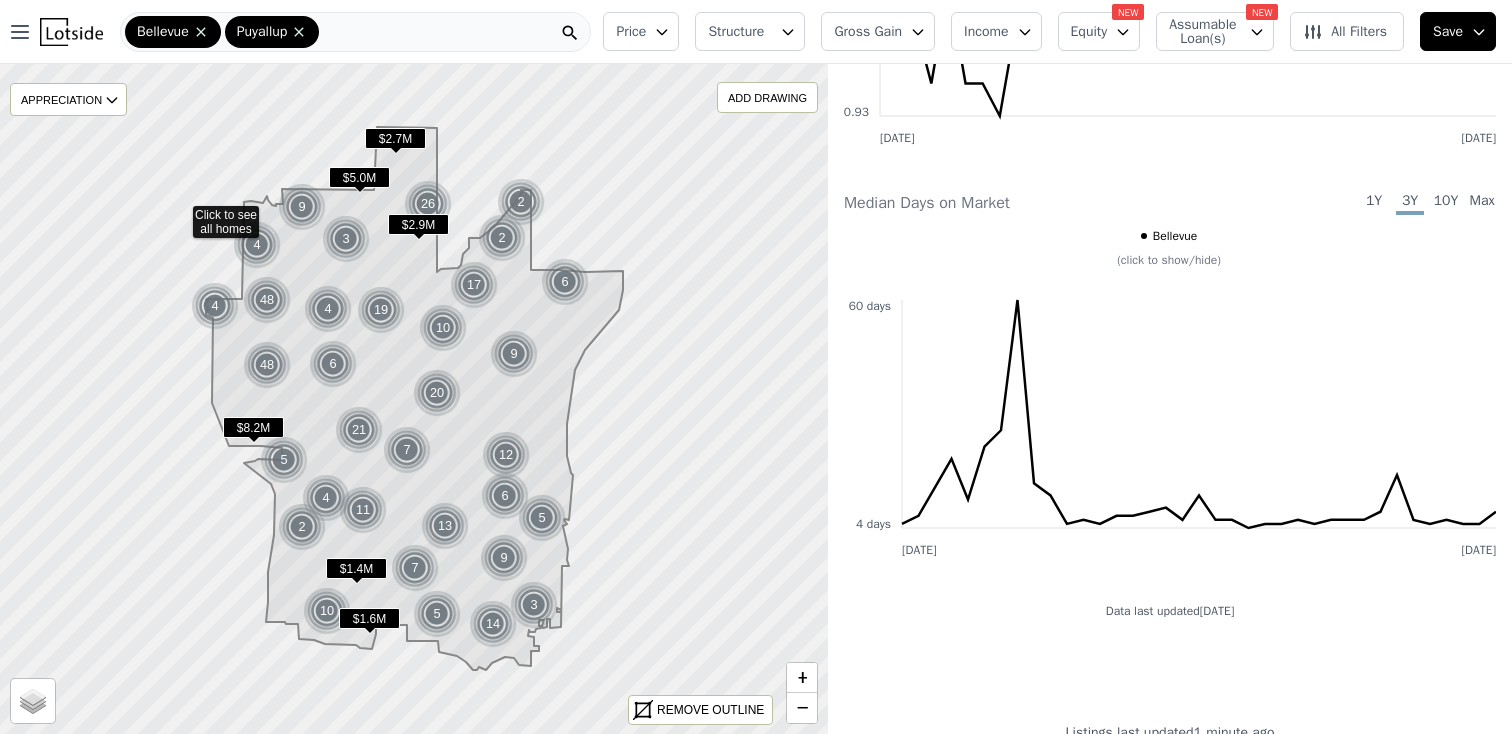 scroll, scrollTop: 3155, scrollLeft: 0, axis: vertical 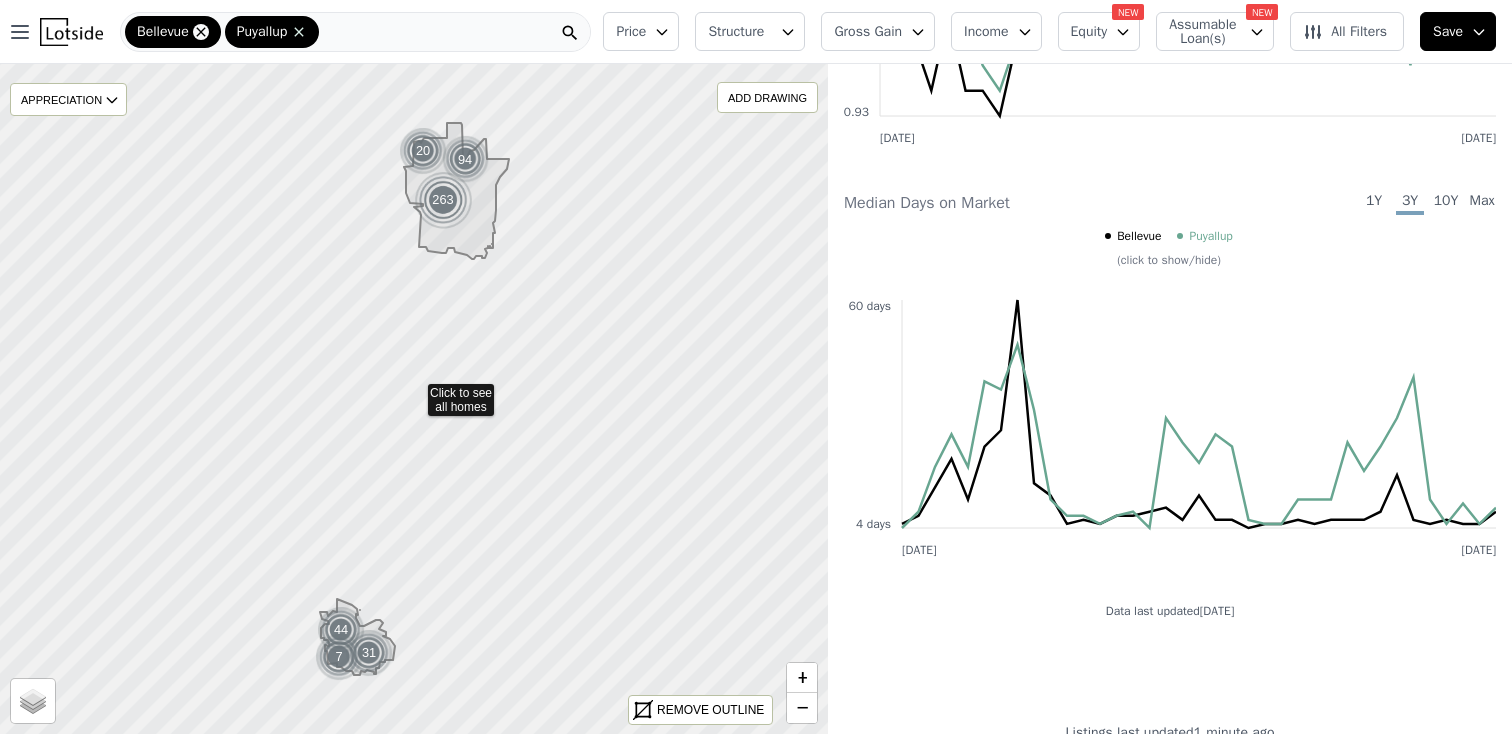 click 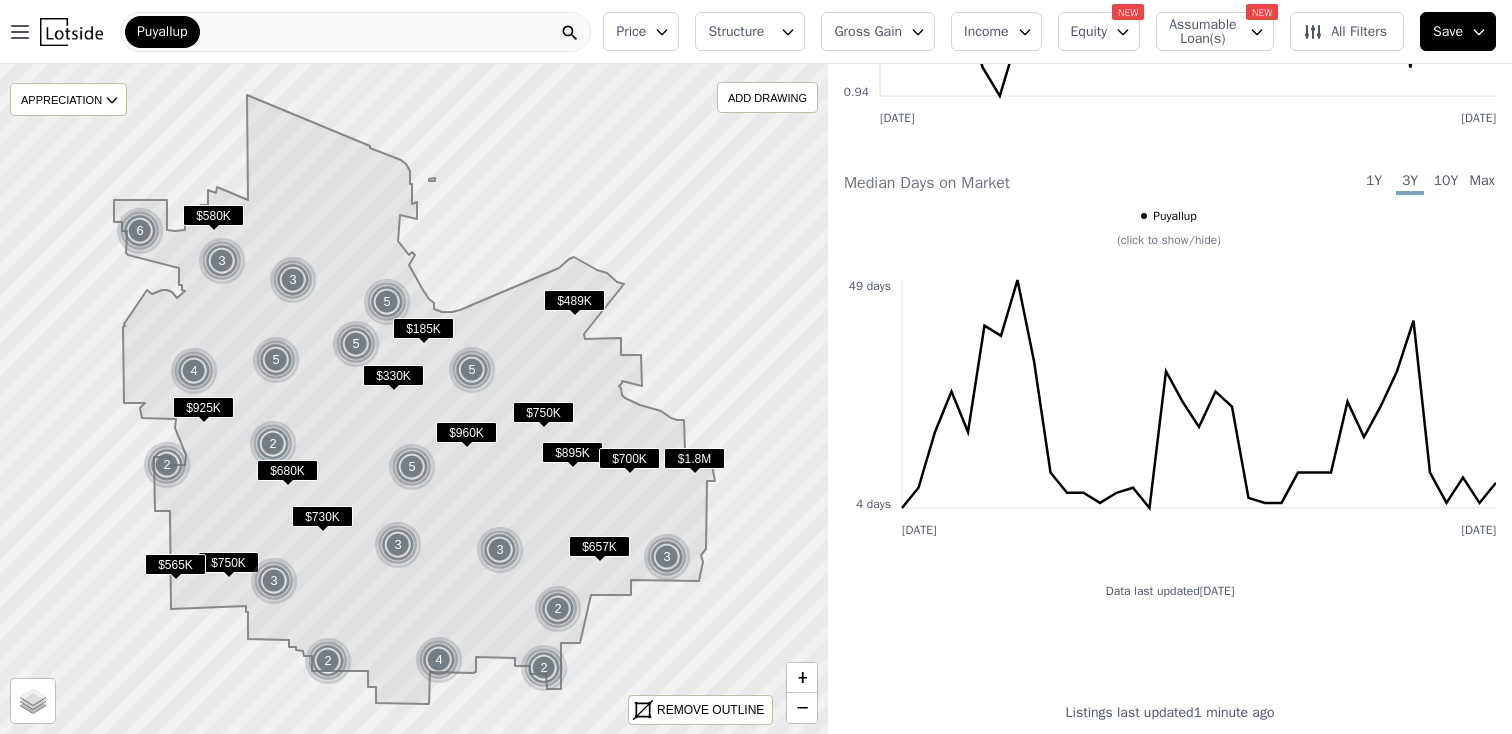 click on "Puyallup" at bounding box center (355, 32) 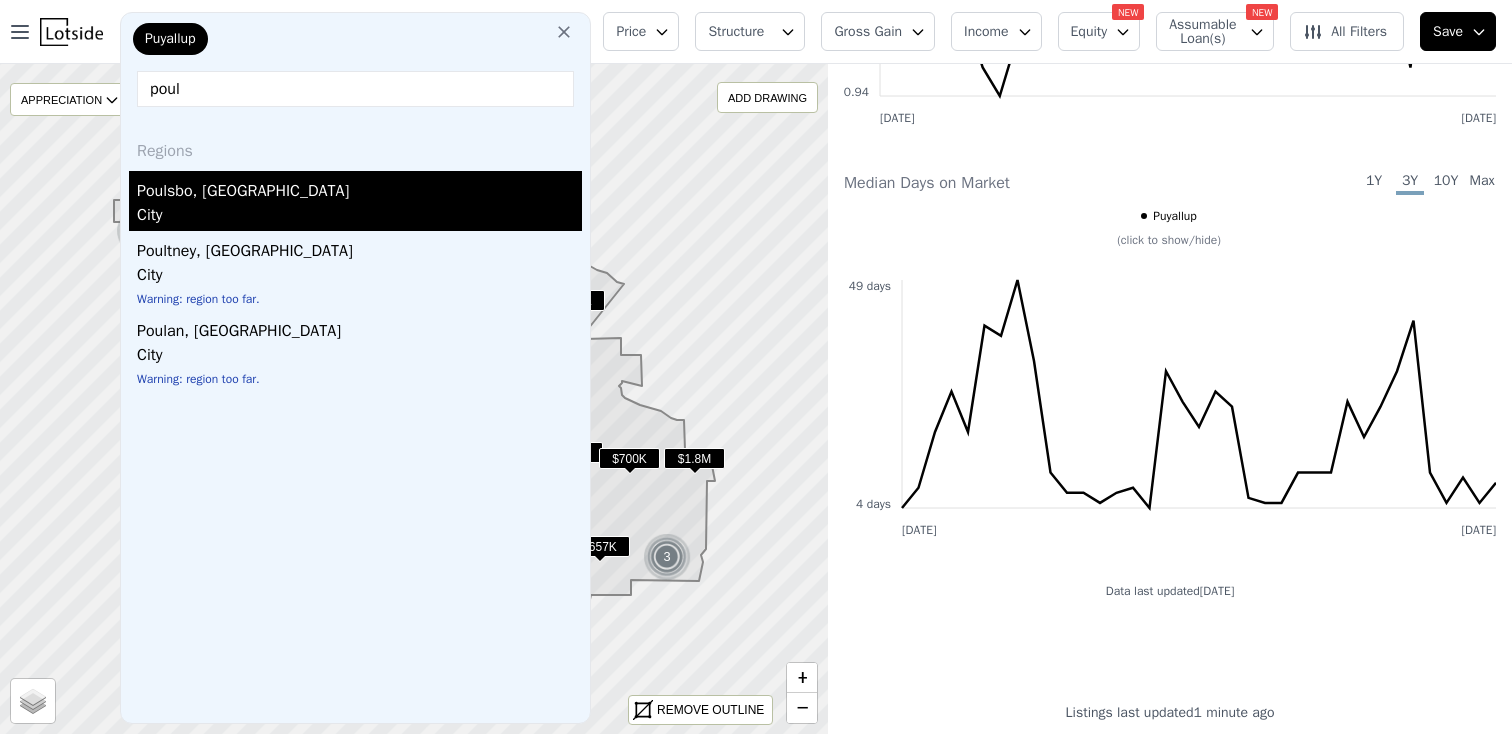 type on "poul" 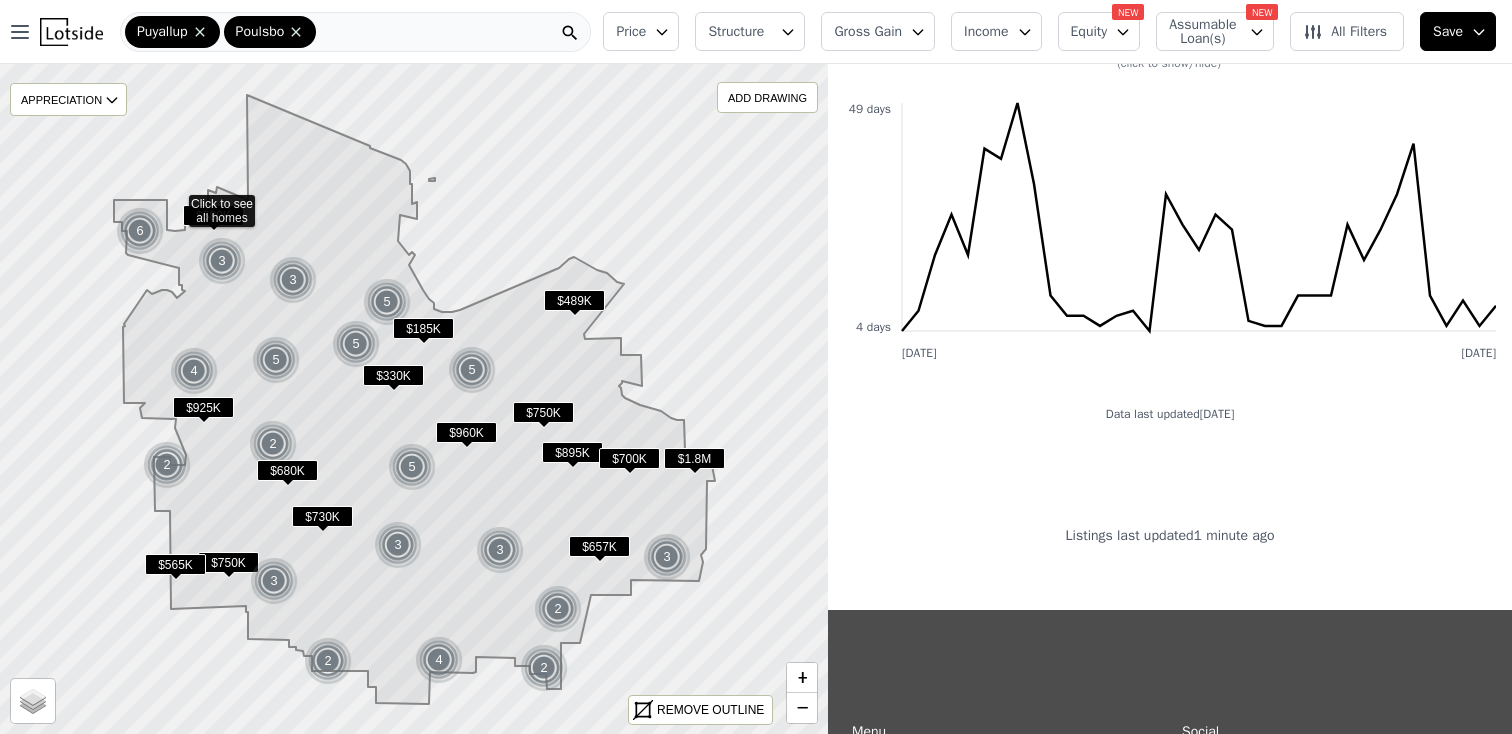 scroll, scrollTop: 3118, scrollLeft: 0, axis: vertical 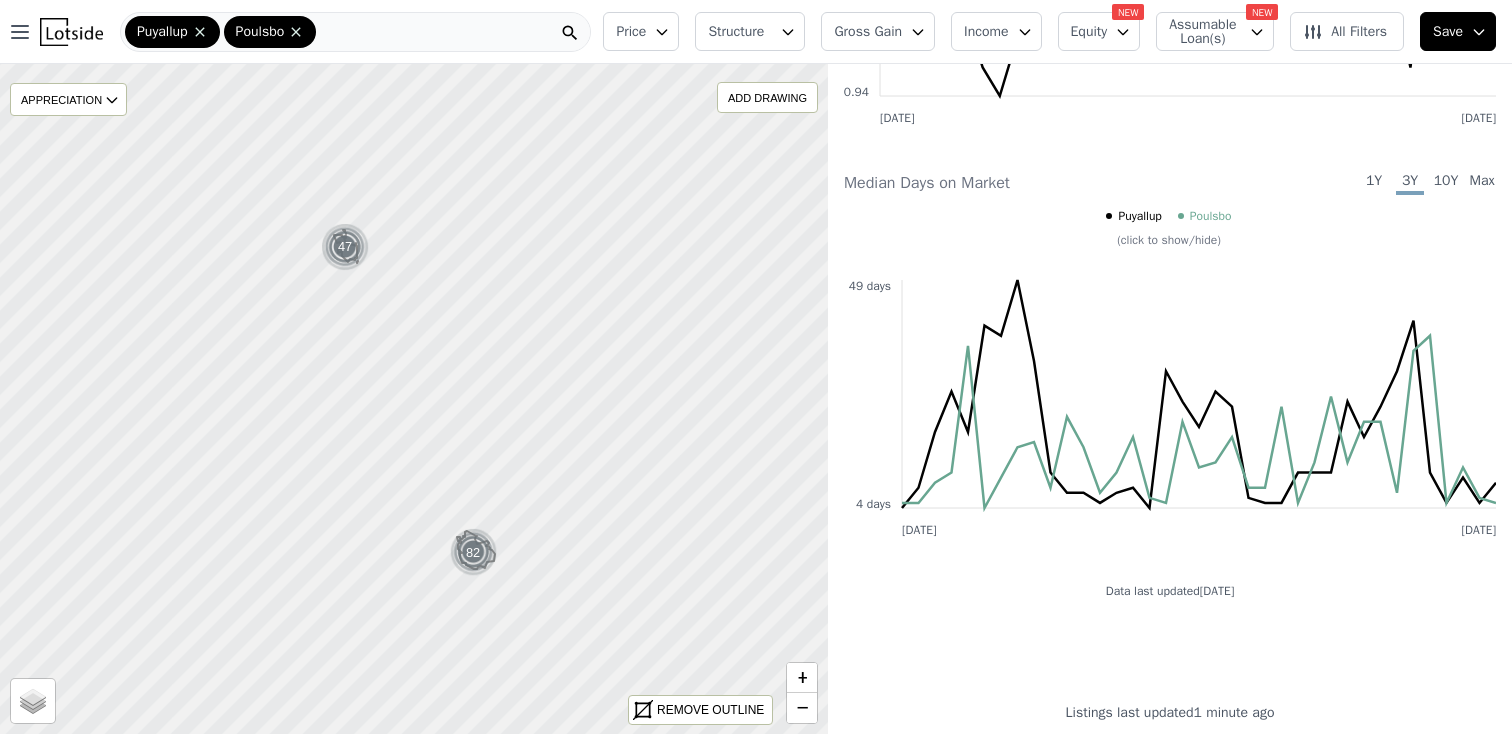click on "Poulsbo" at bounding box center (1211, 216) 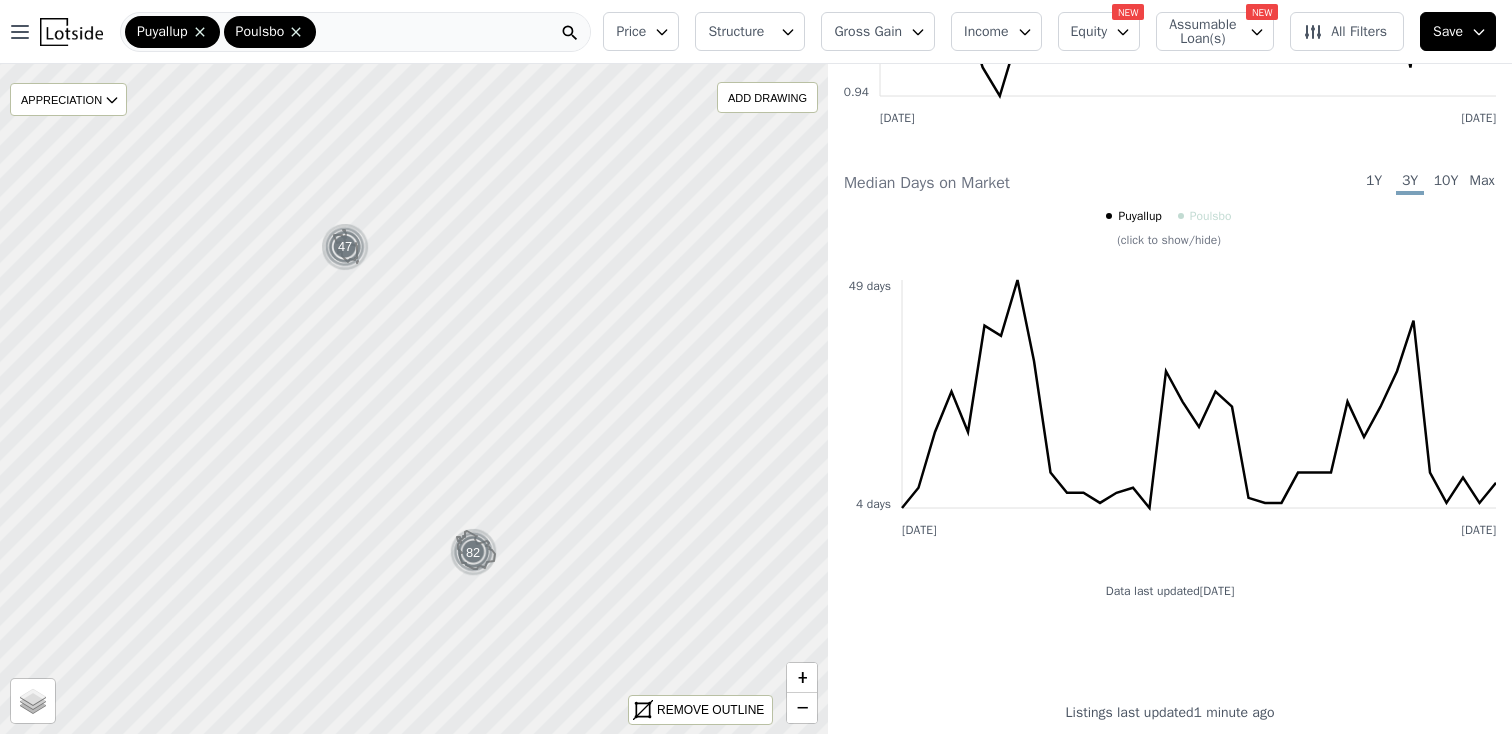 click on "Puyallup" at bounding box center [1139, 216] 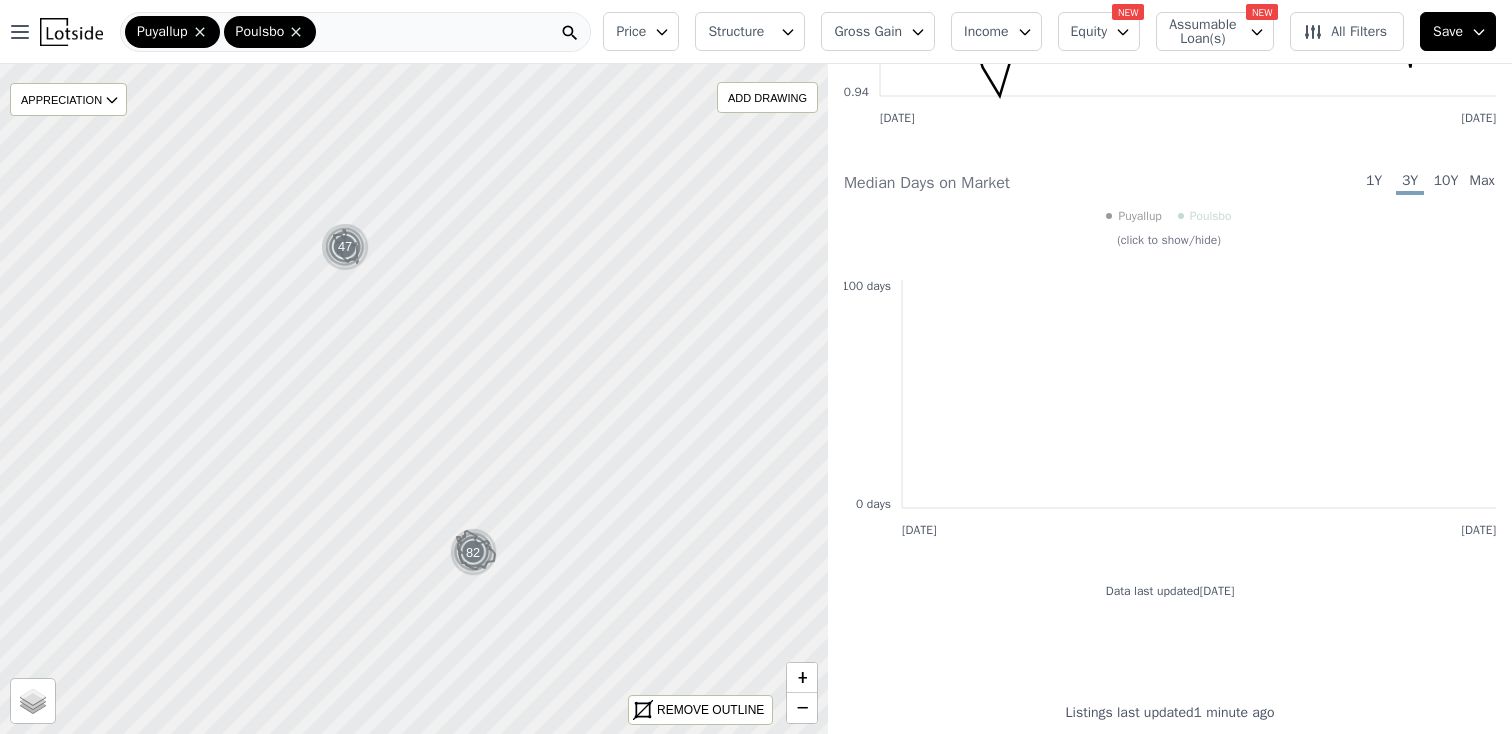 click on "Poulsbo" at bounding box center (1211, 216) 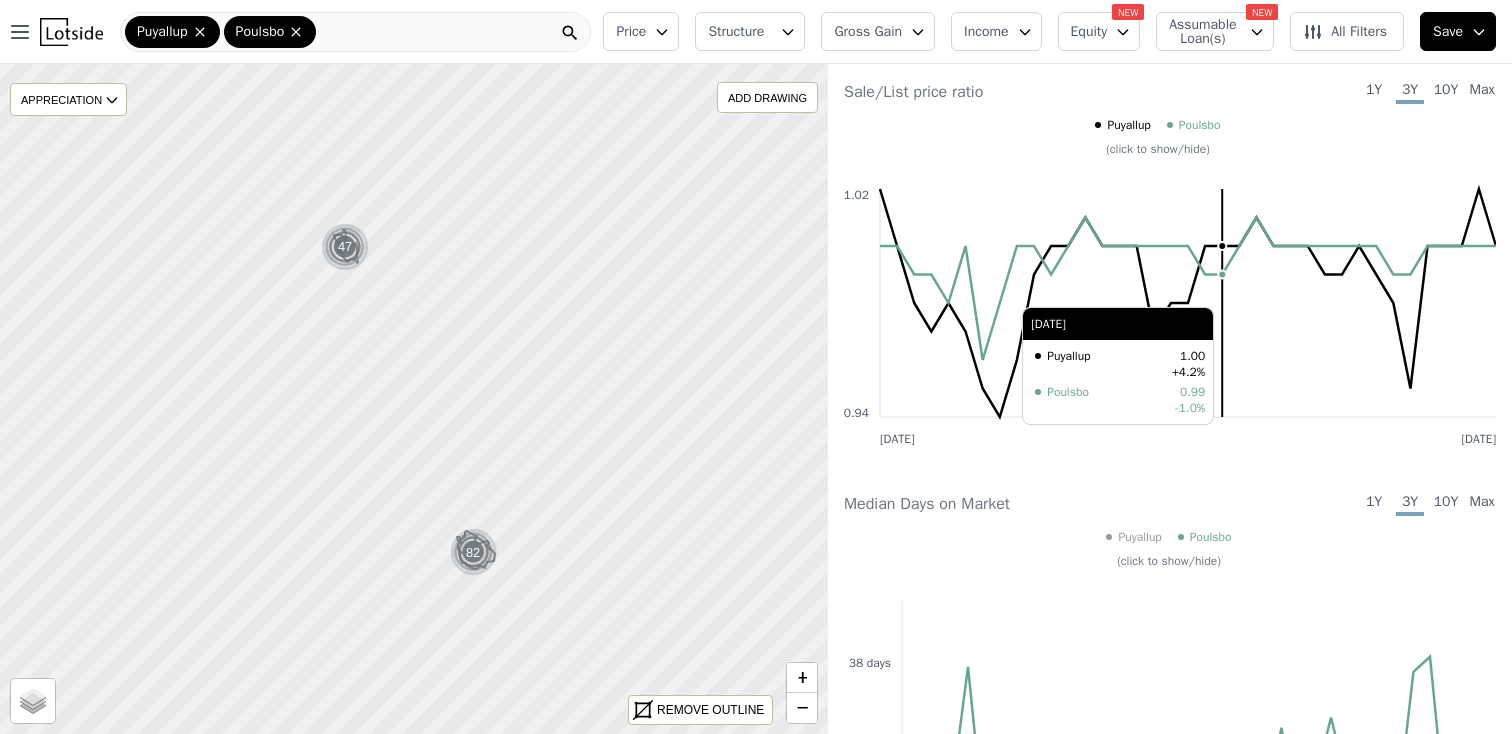 scroll, scrollTop: 2689, scrollLeft: 0, axis: vertical 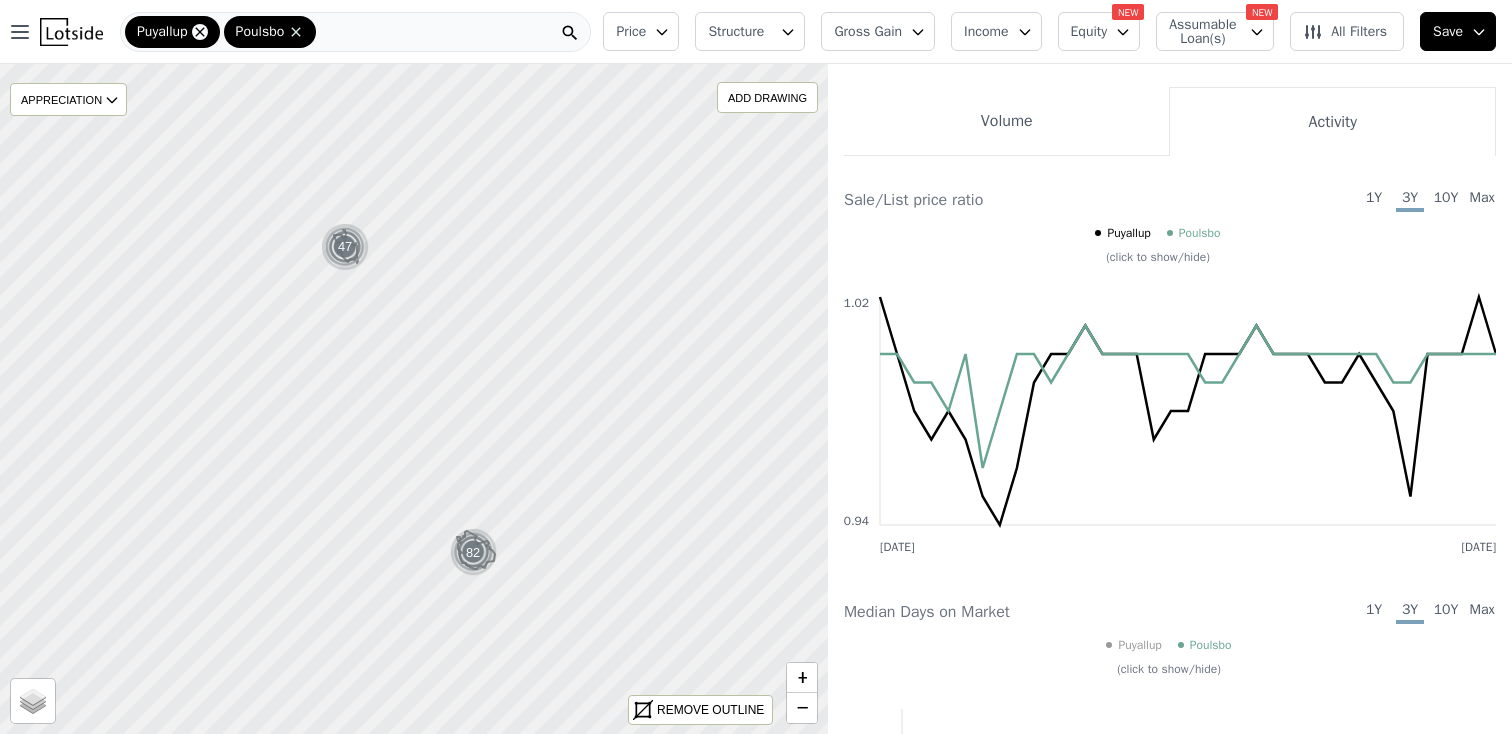 click 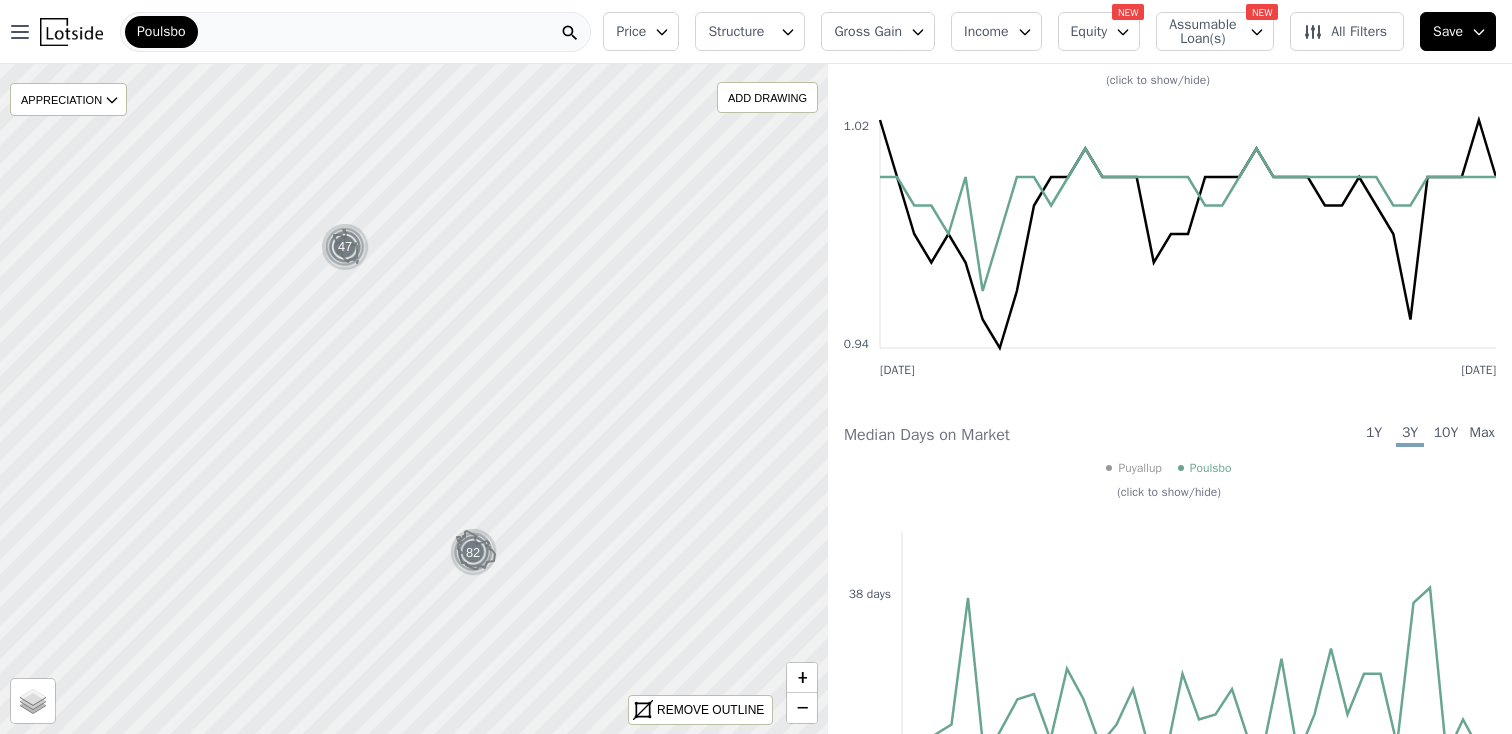 scroll, scrollTop: 2689, scrollLeft: 0, axis: vertical 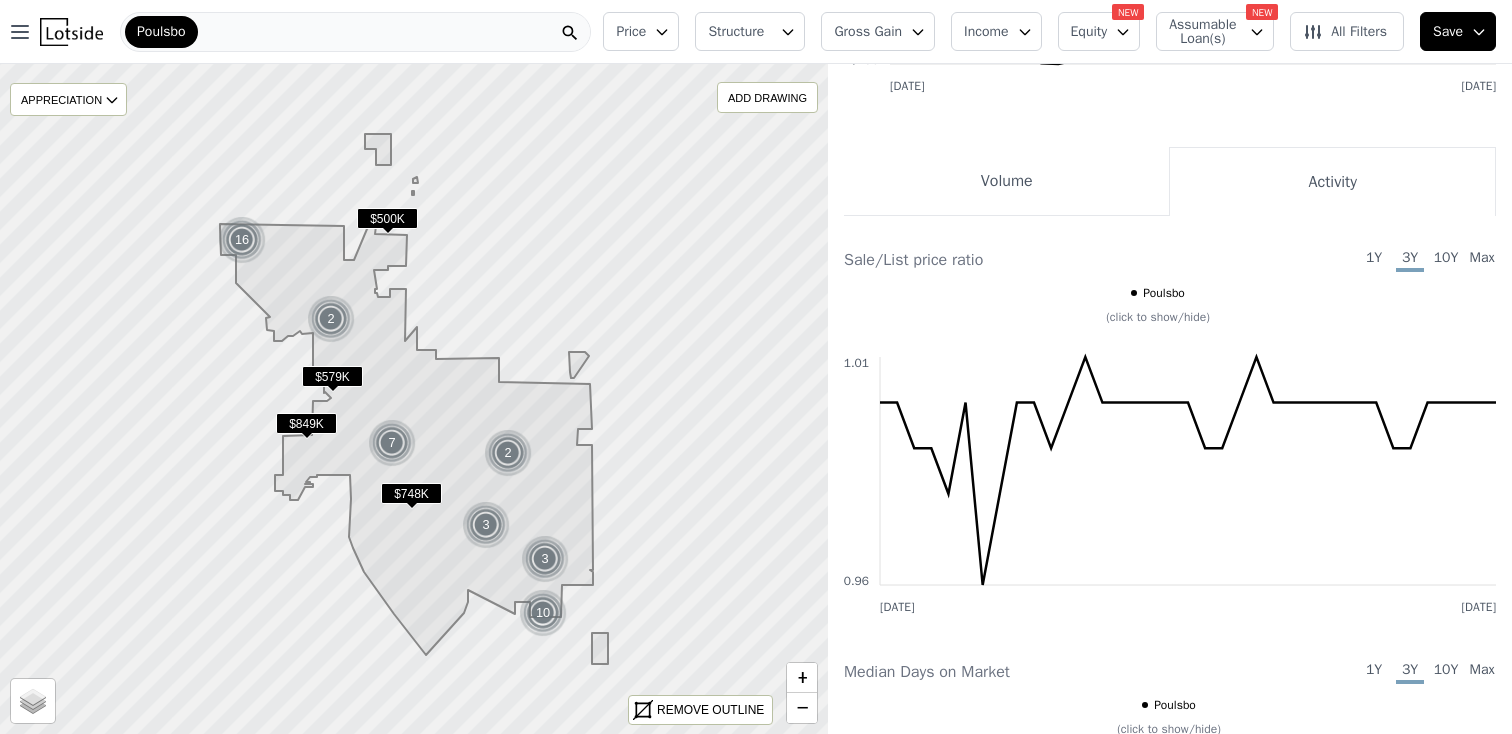 click on "Volume" at bounding box center (1006, 181) 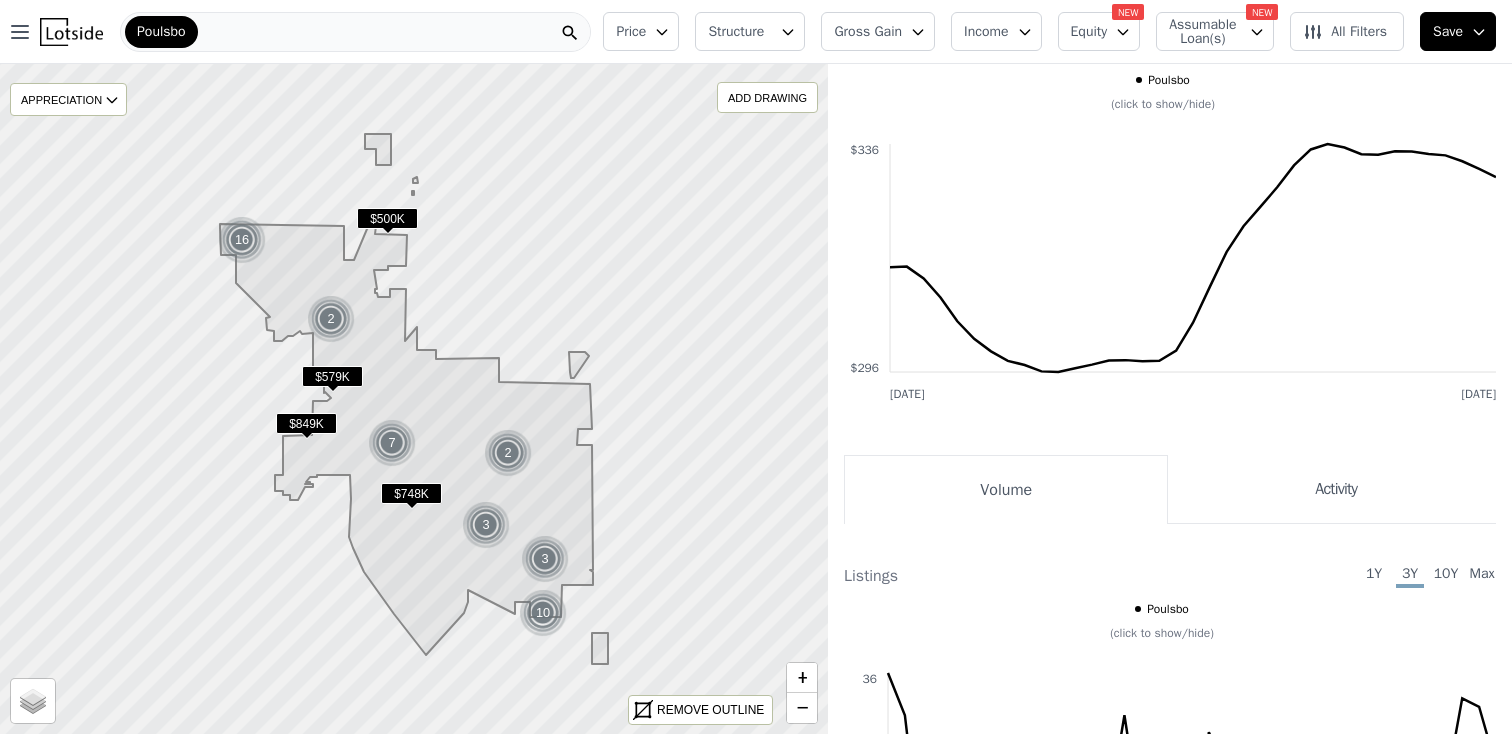 scroll, scrollTop: 2319, scrollLeft: 0, axis: vertical 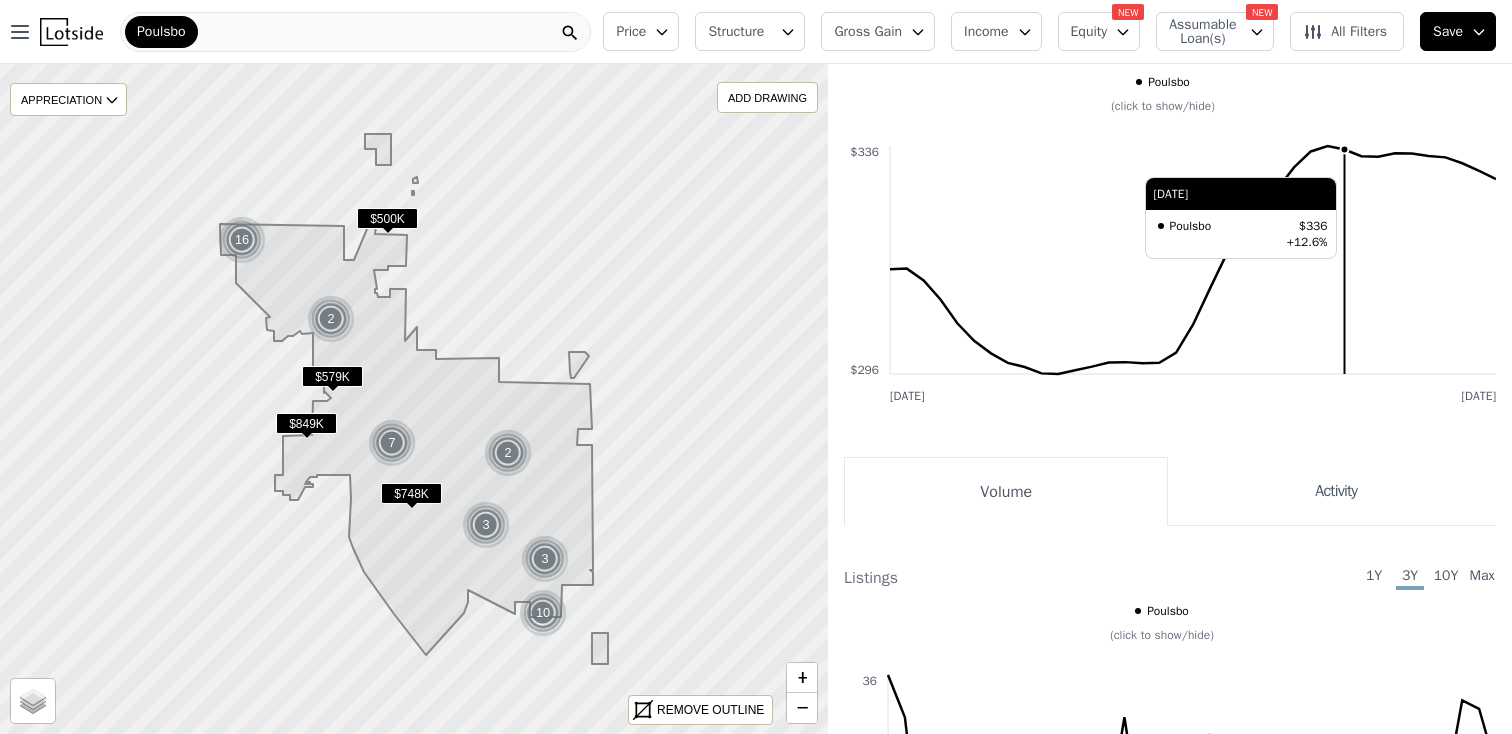 type 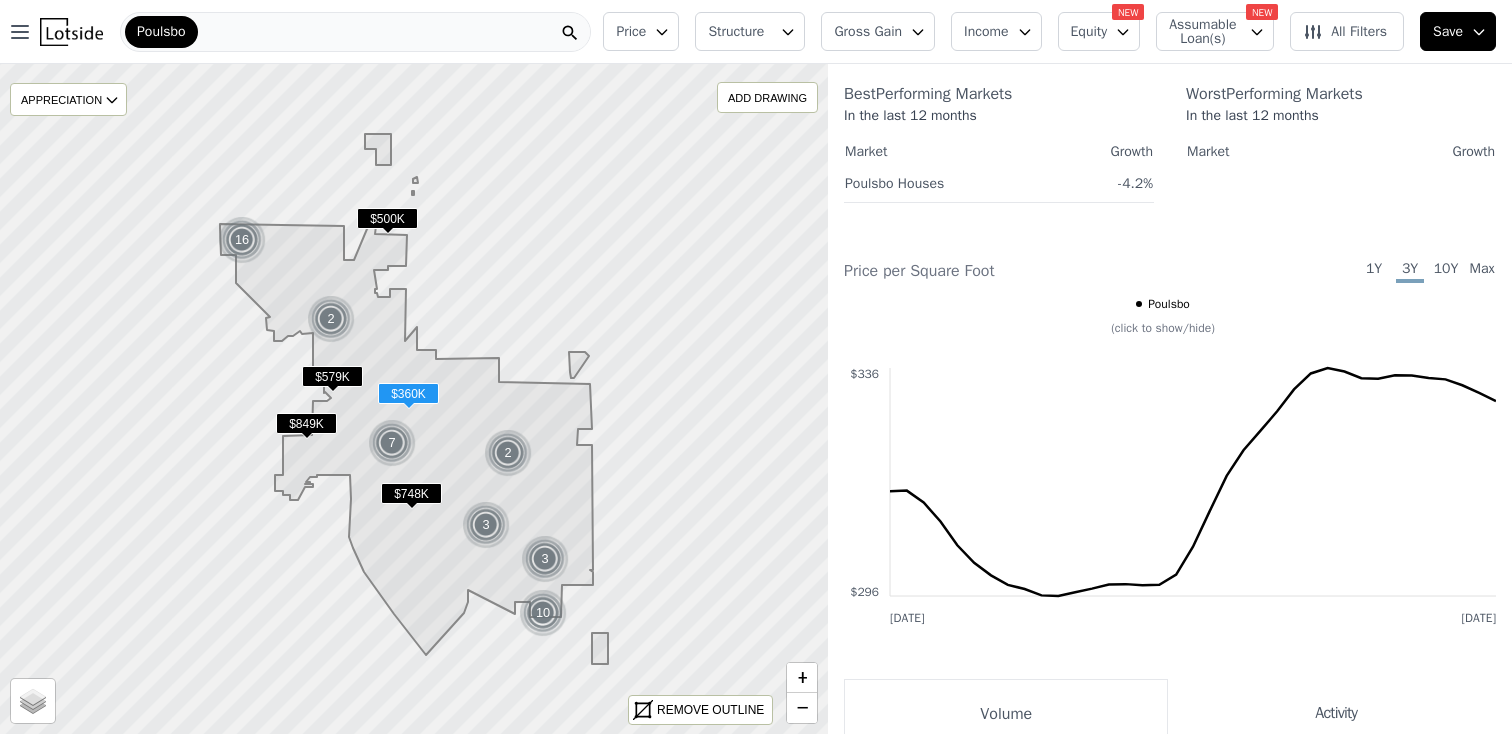 scroll, scrollTop: 2075, scrollLeft: 0, axis: vertical 